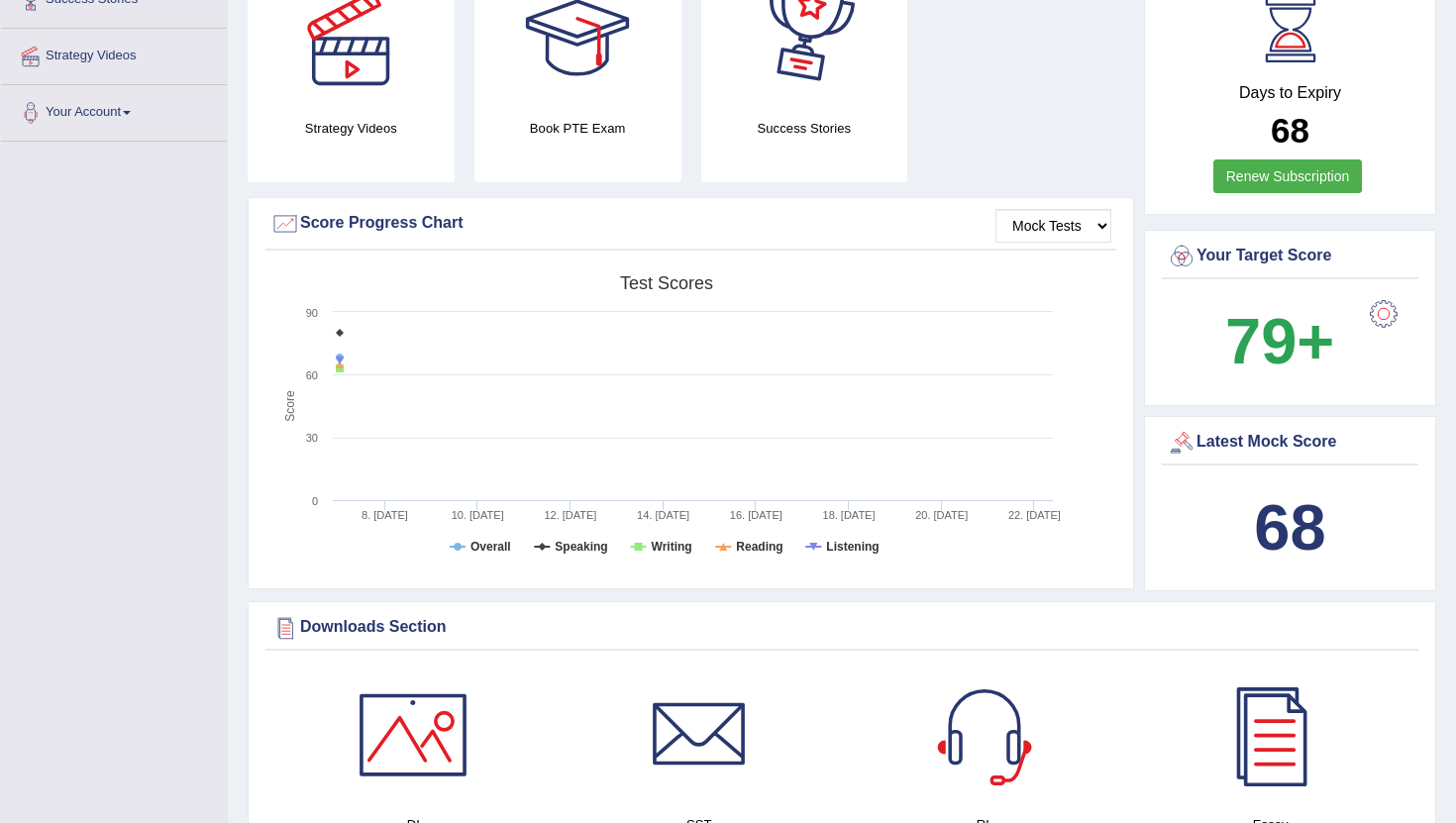 scroll, scrollTop: 416, scrollLeft: 0, axis: vertical 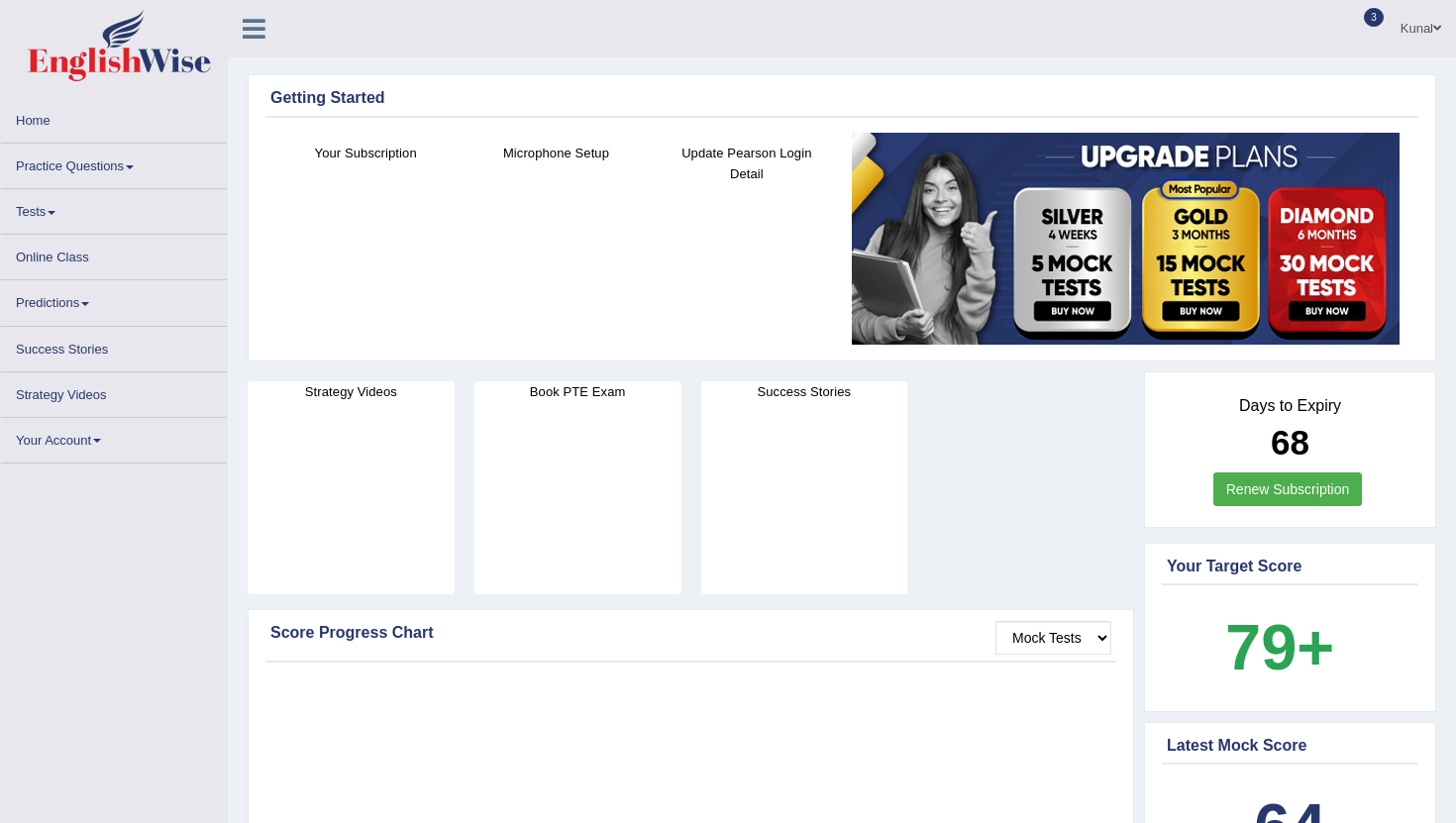 click on "Kunal
Toggle navigation
Username: Kunalg12
Access Type: Online
Subscription: Gold Package
Log out
3
EW2
Jul 22, 2025 PEW1 Jun 15, 2025 PEW1" at bounding box center (1026, 28) 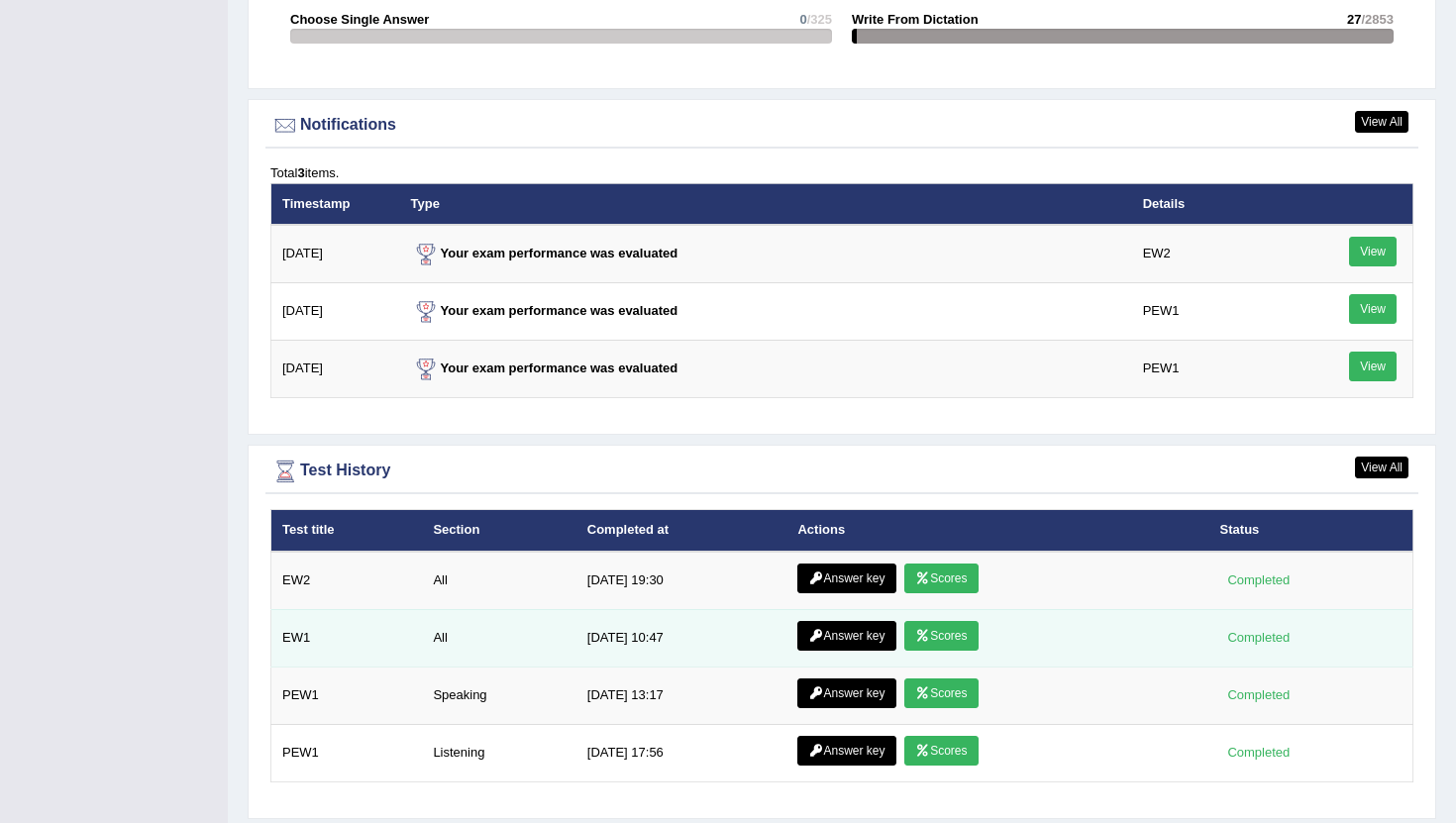 scroll, scrollTop: 2275, scrollLeft: 0, axis: vertical 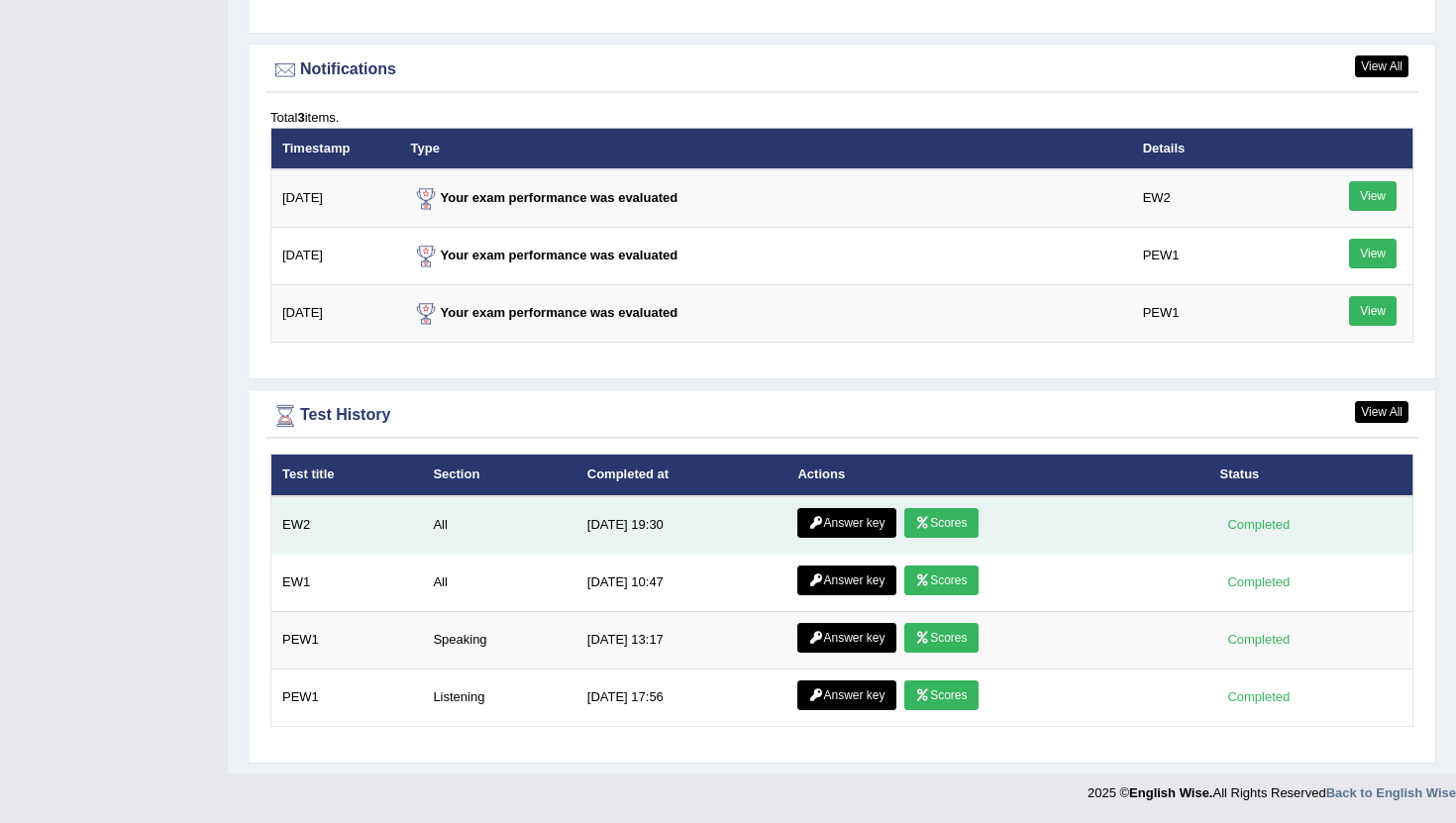 click on "[DATE] 19:30" at bounding box center (681, 525) 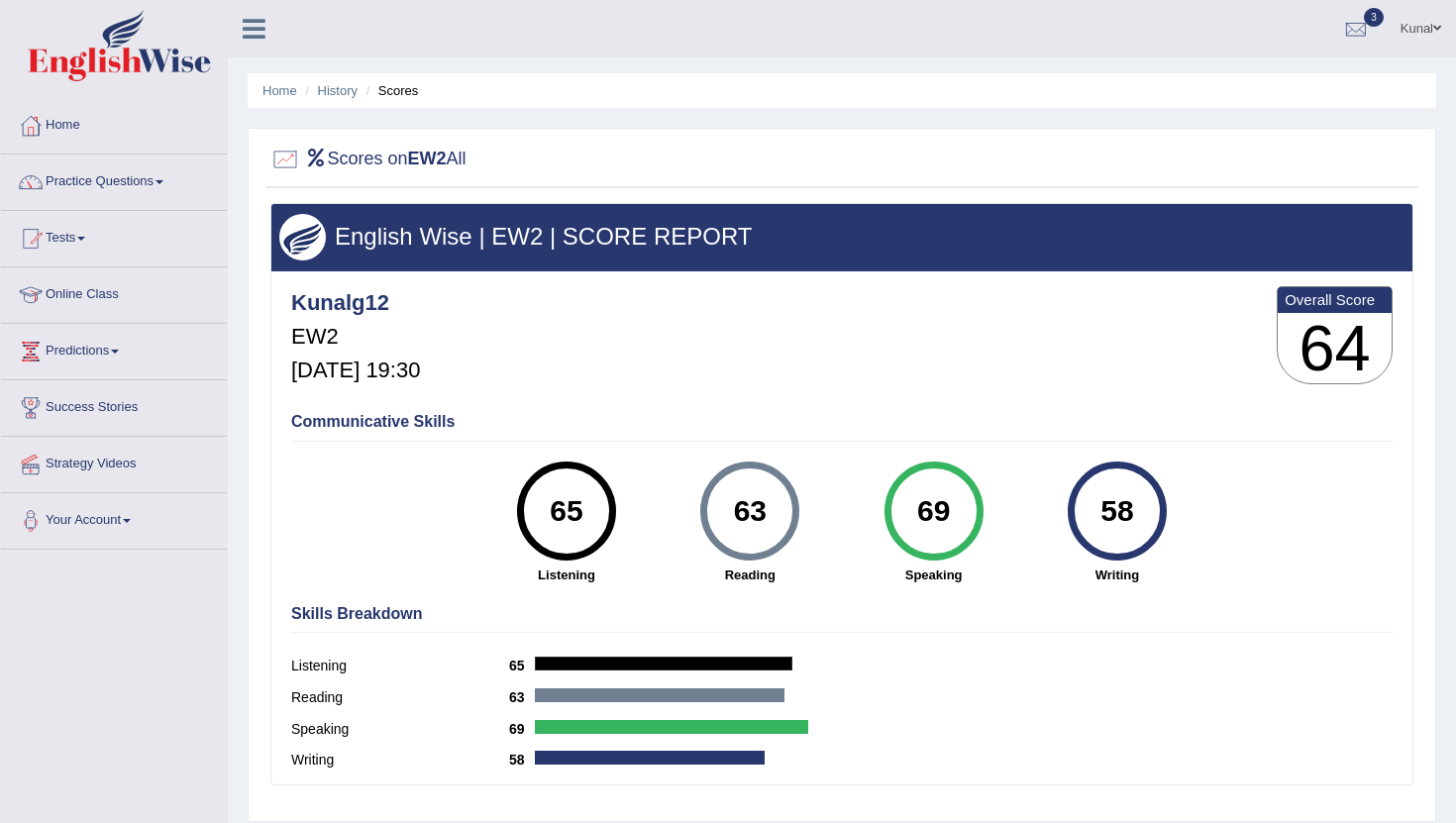 scroll, scrollTop: 0, scrollLeft: 0, axis: both 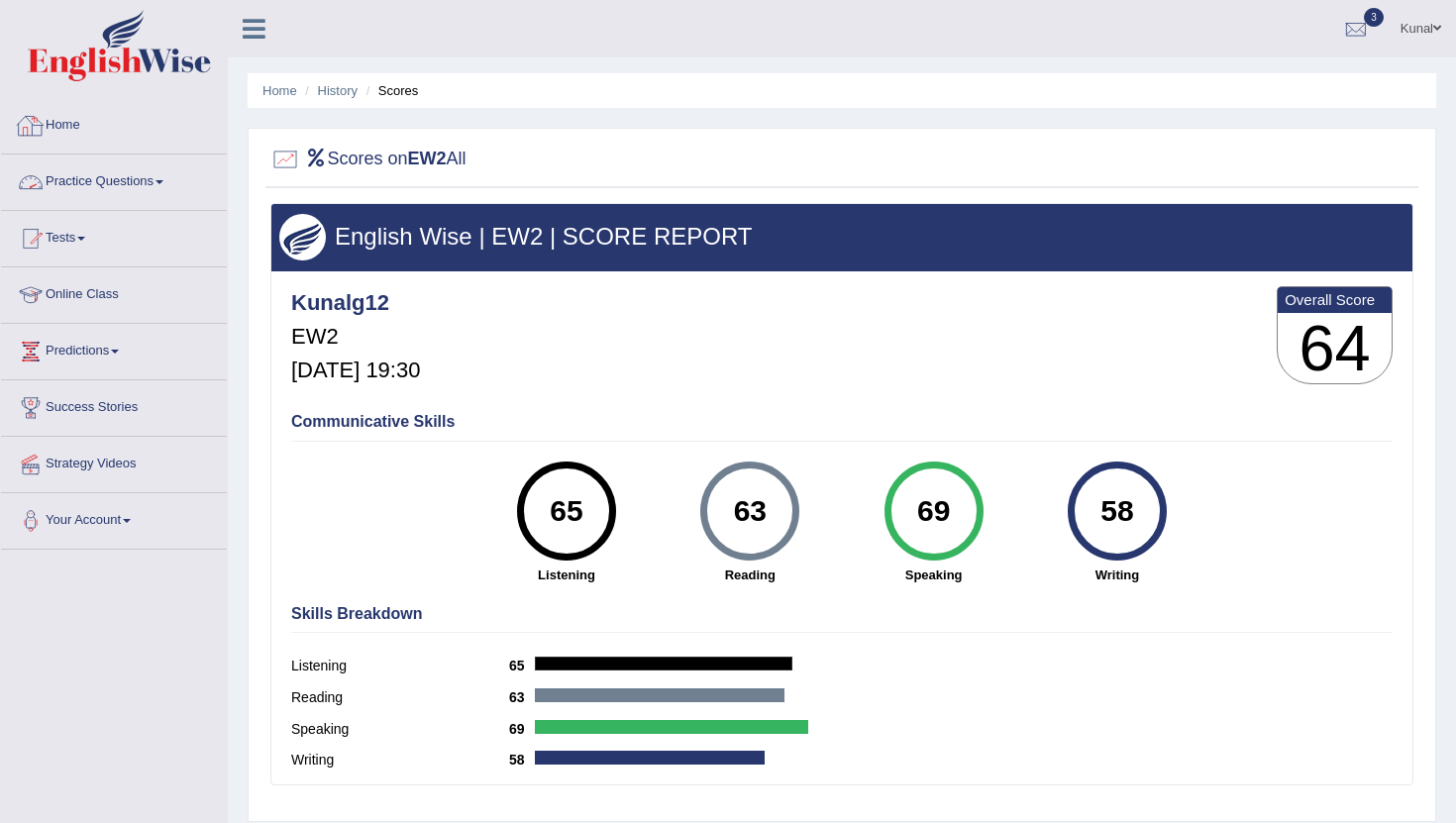 click on "Home" at bounding box center [114, 123] 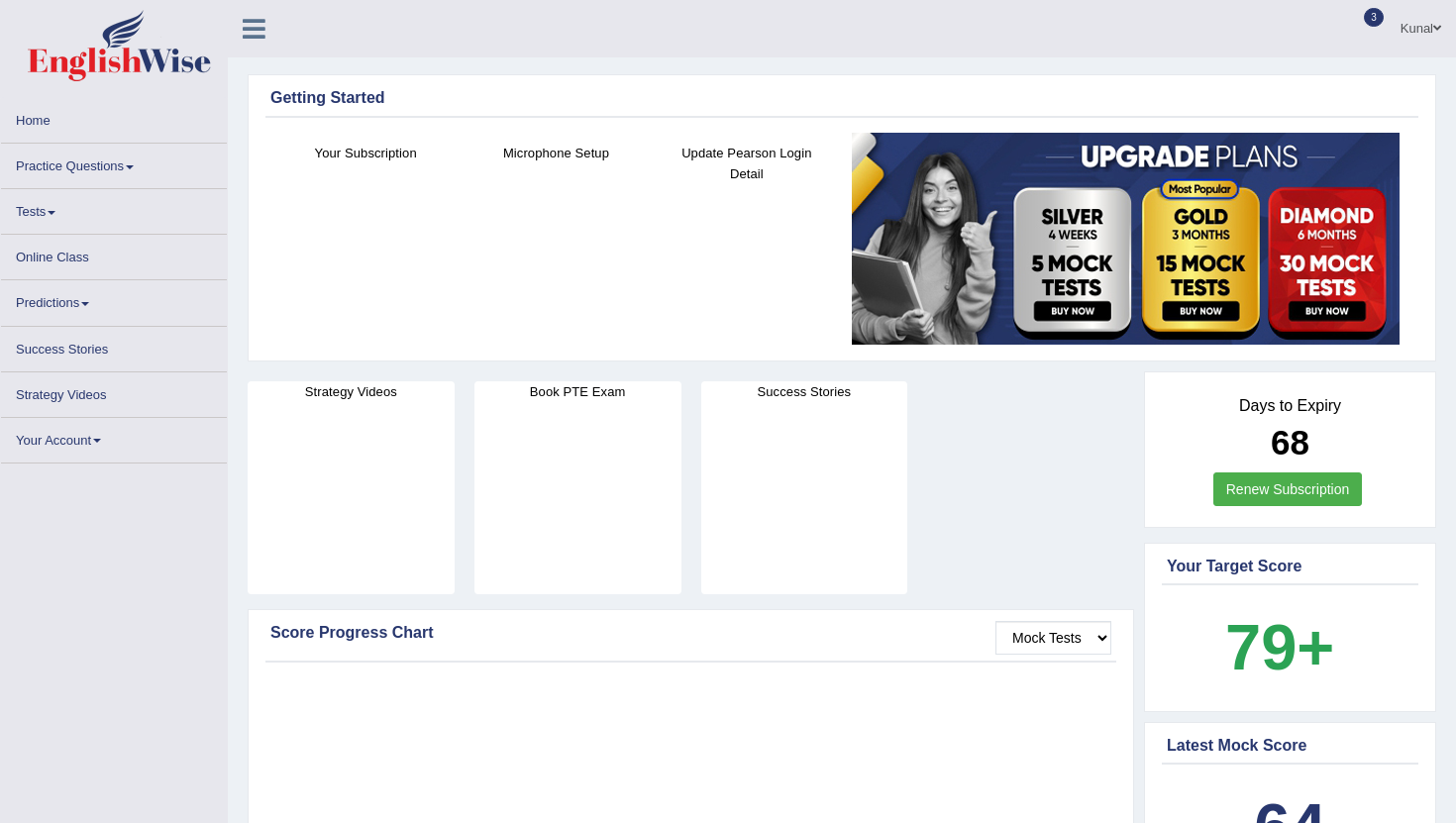 scroll, scrollTop: 0, scrollLeft: 0, axis: both 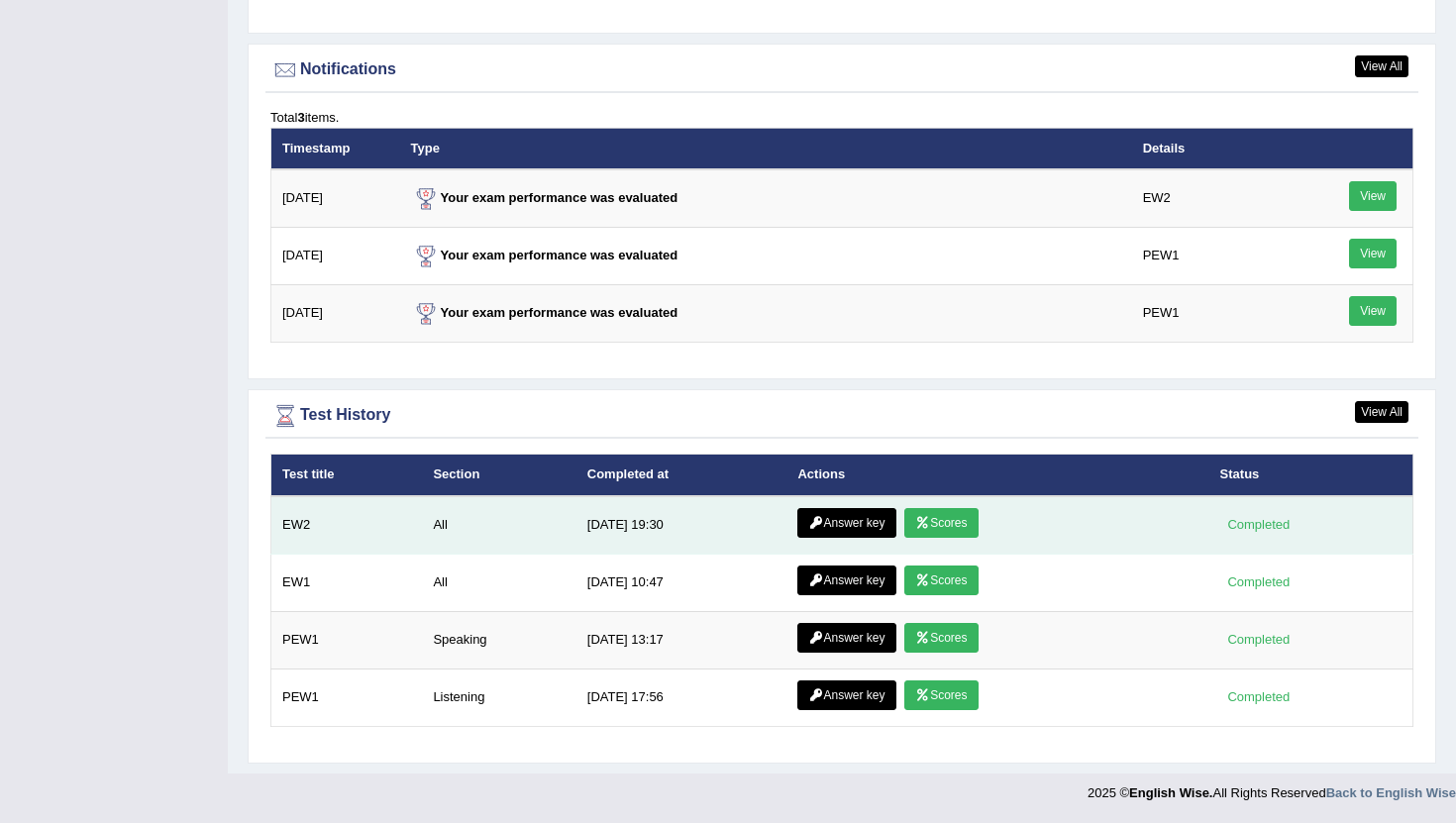 click on "Answer key" at bounding box center [846, 523] 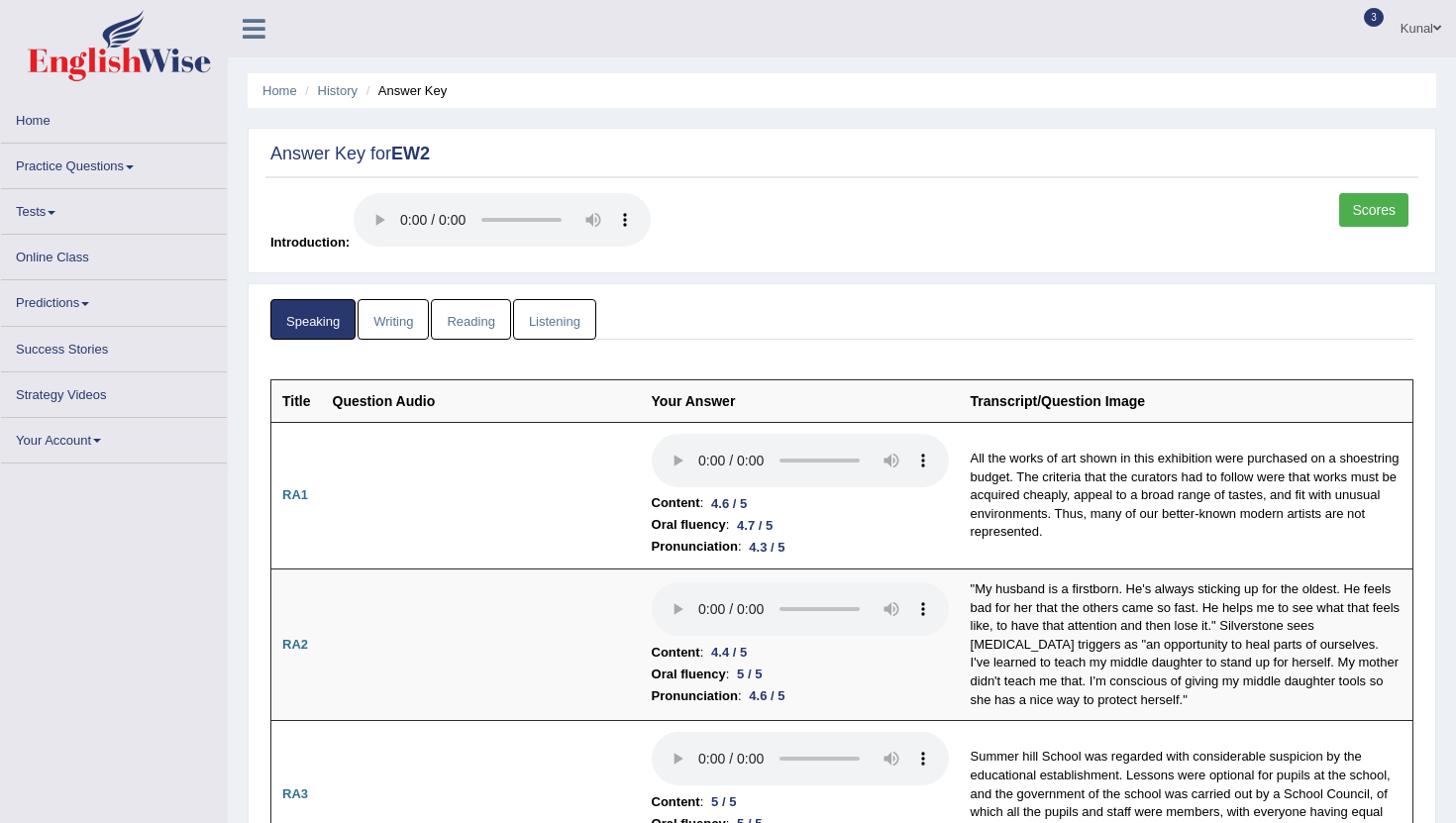 scroll, scrollTop: 0, scrollLeft: 0, axis: both 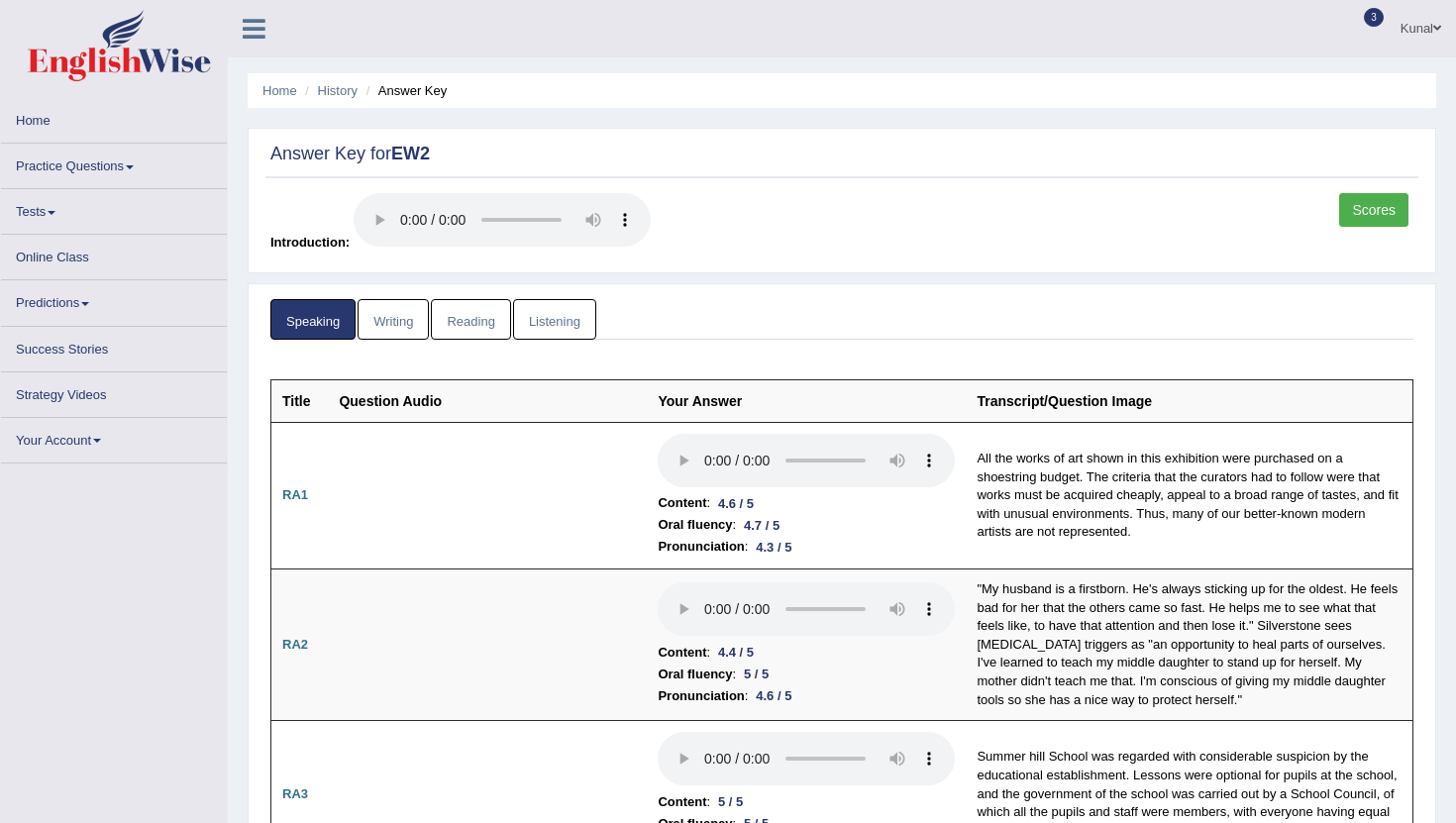 click on "Oral fluency  :  4.7 / 5" at bounding box center [806, 525] 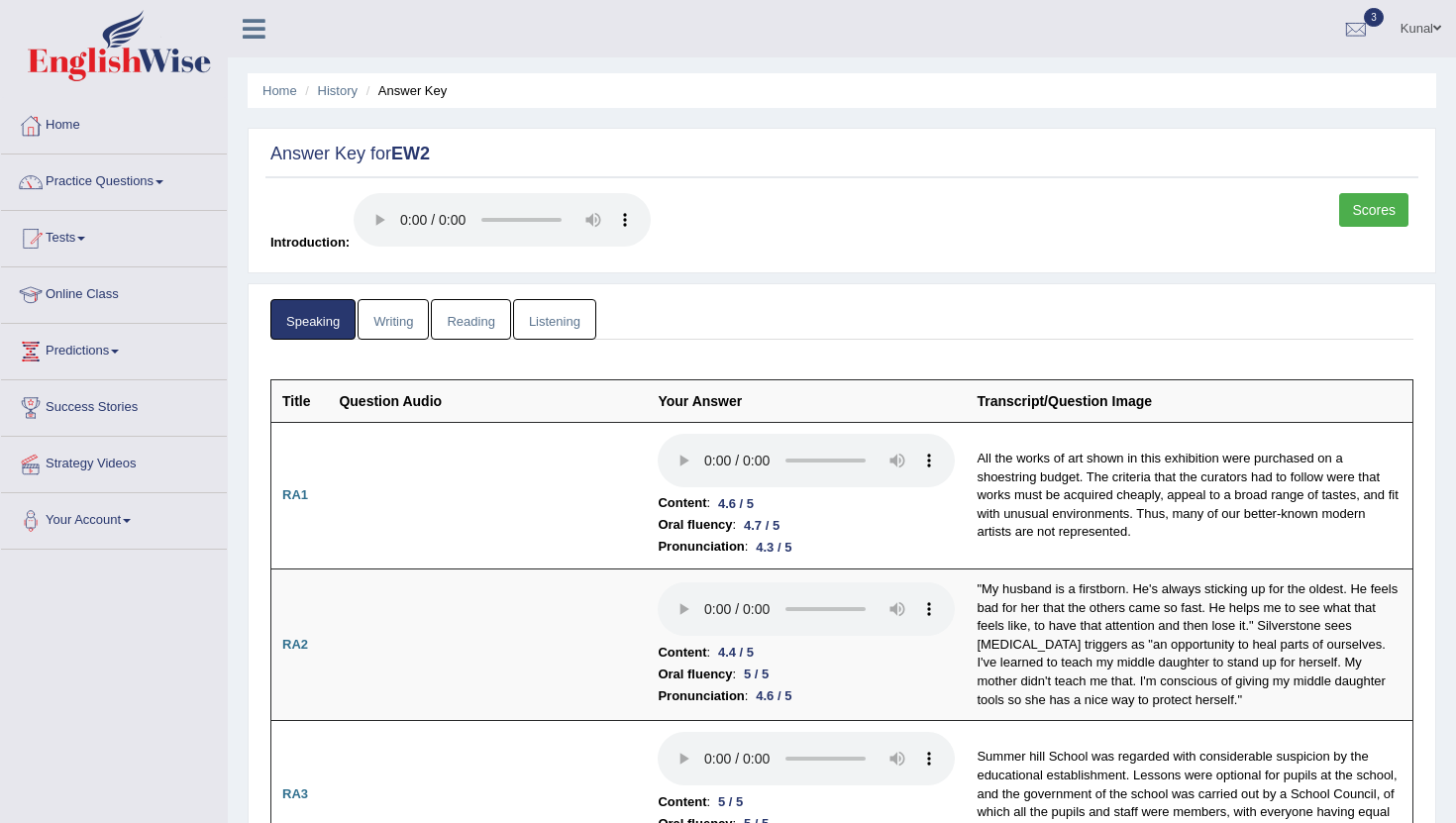 click on "Scores" at bounding box center (1374, 210) 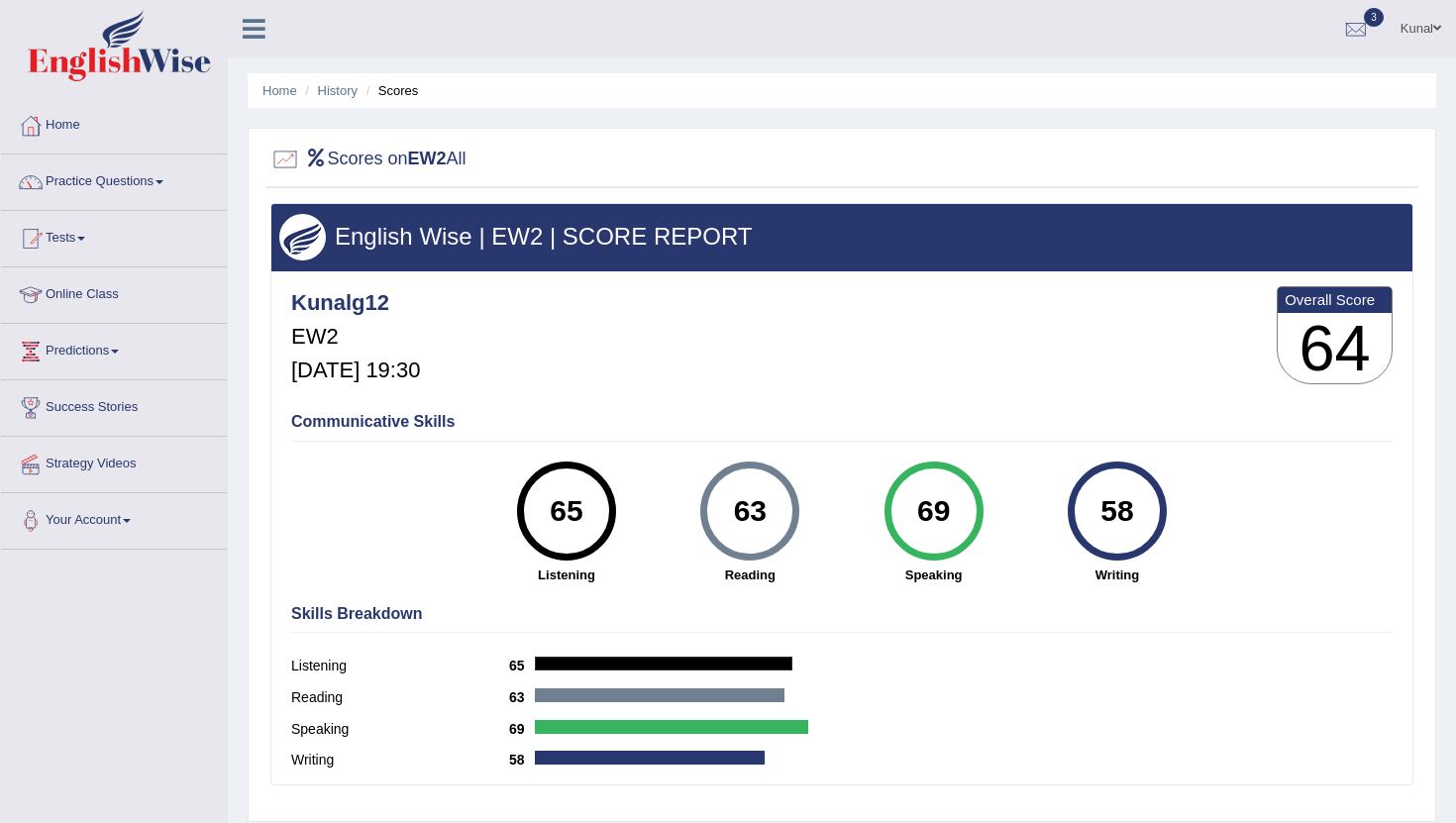 scroll, scrollTop: 0, scrollLeft: 0, axis: both 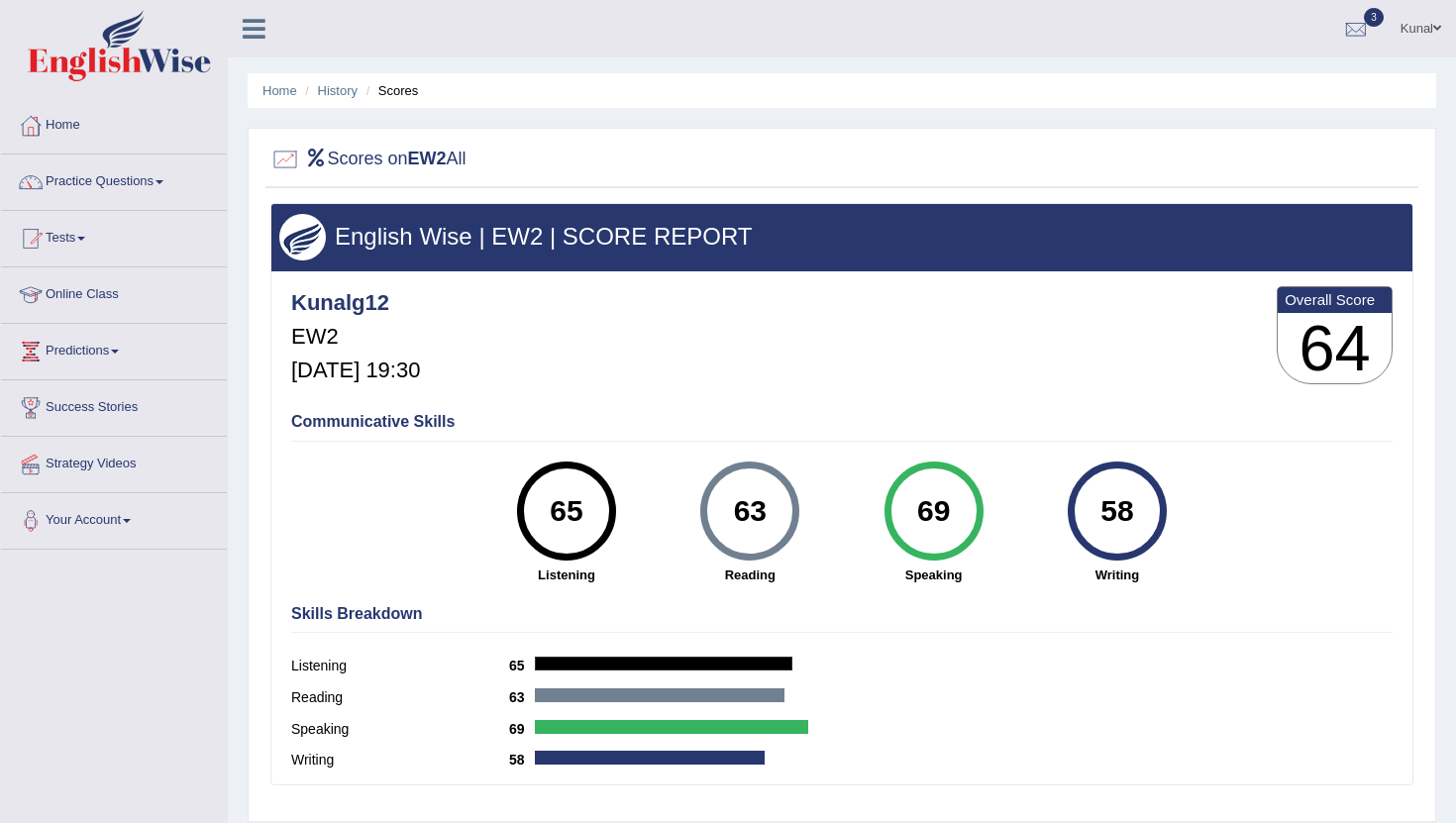 click on "Home
History
Scores" at bounding box center [842, 90] 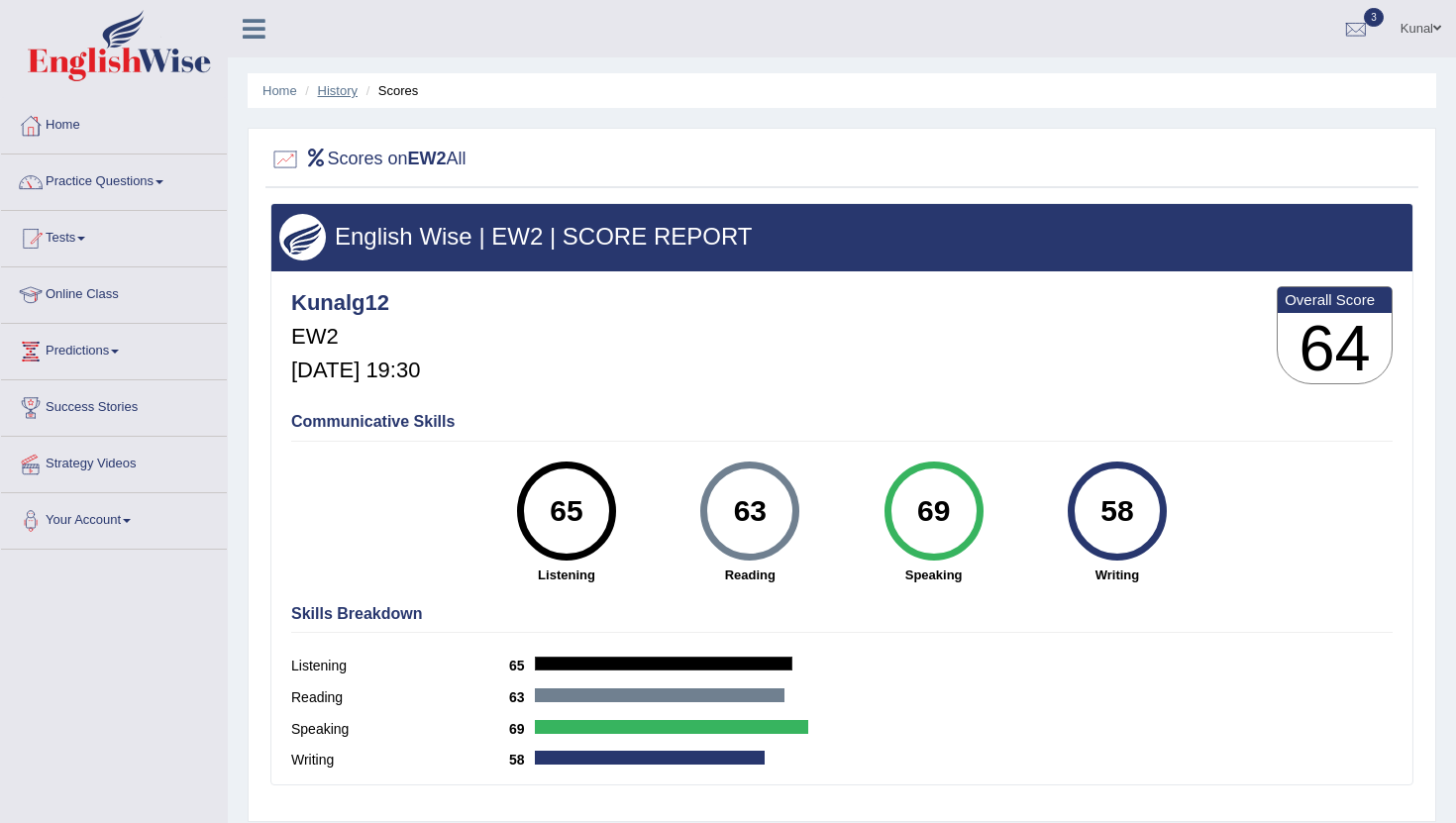 click on "History" at bounding box center (338, 90) 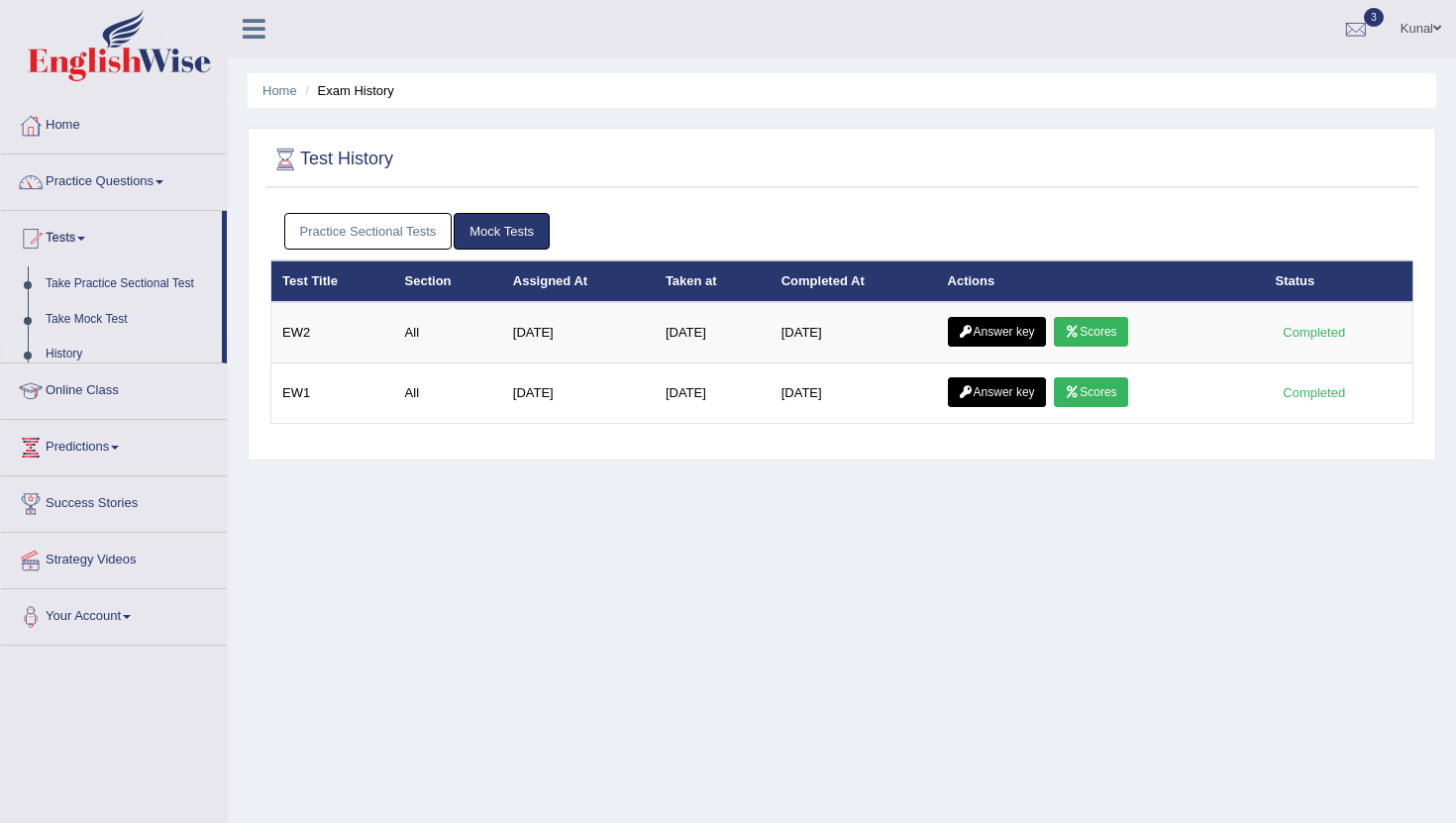 scroll, scrollTop: 0, scrollLeft: 0, axis: both 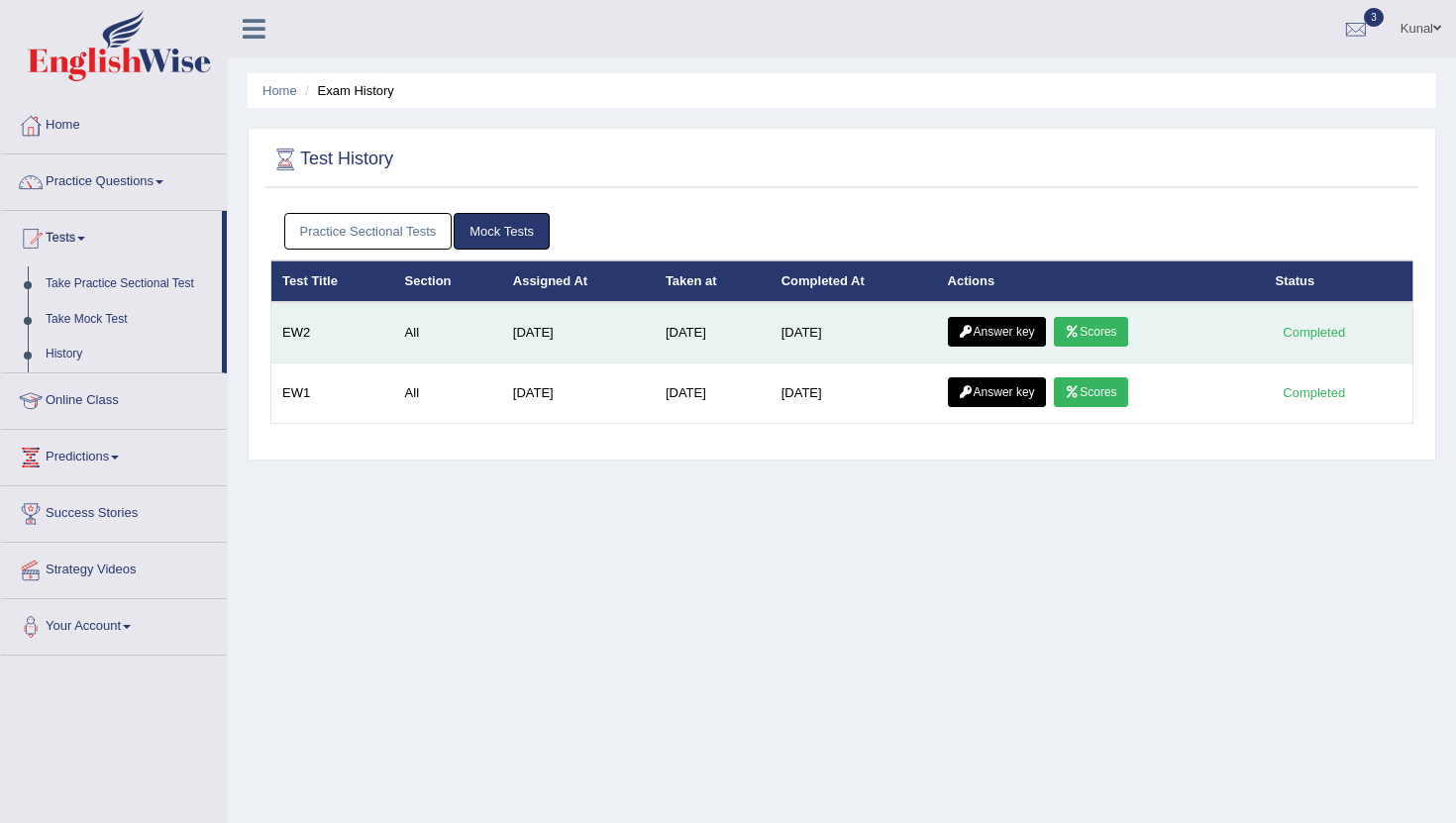 click on "Answer key" at bounding box center [996, 332] 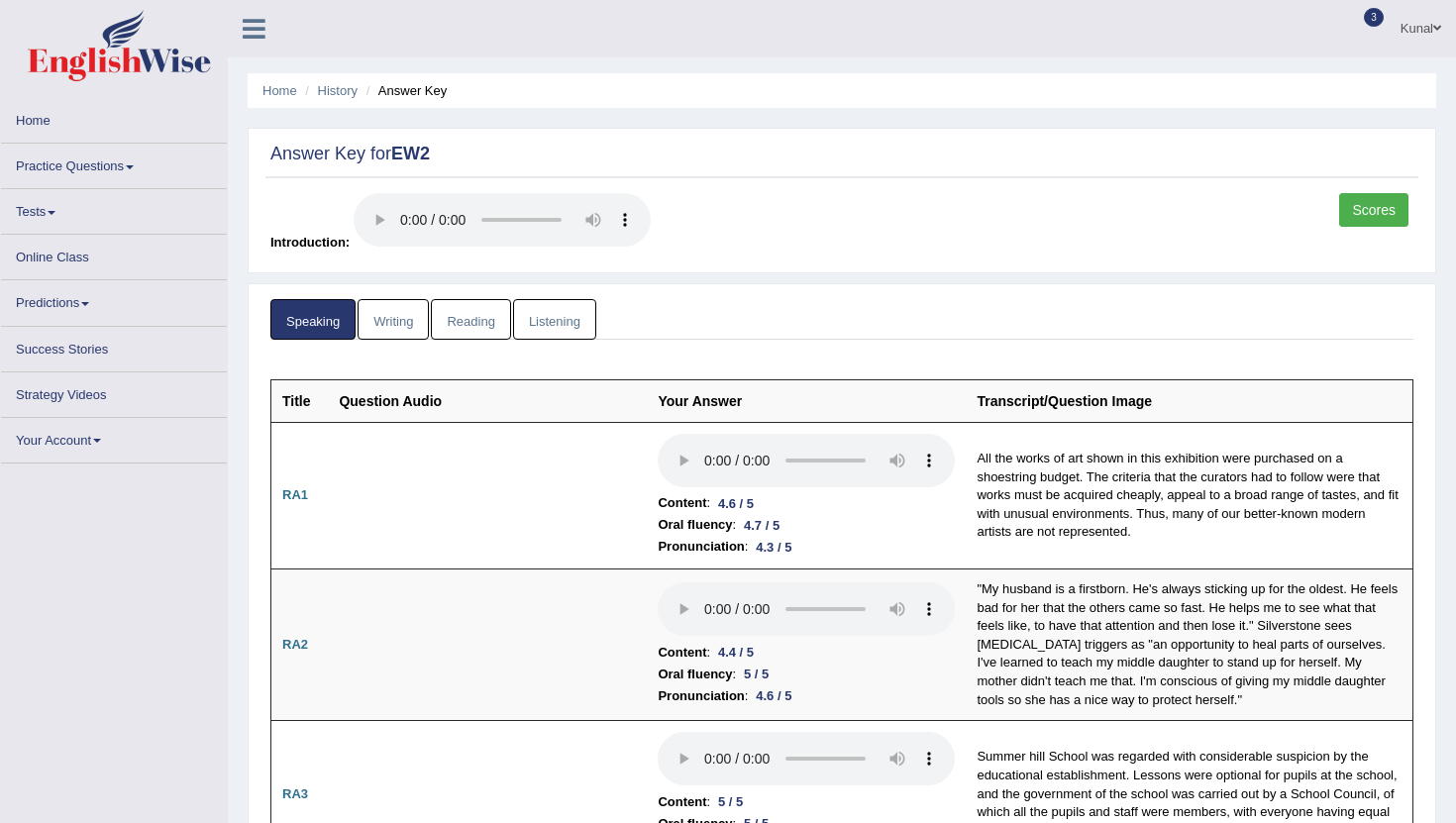 scroll, scrollTop: 0, scrollLeft: 0, axis: both 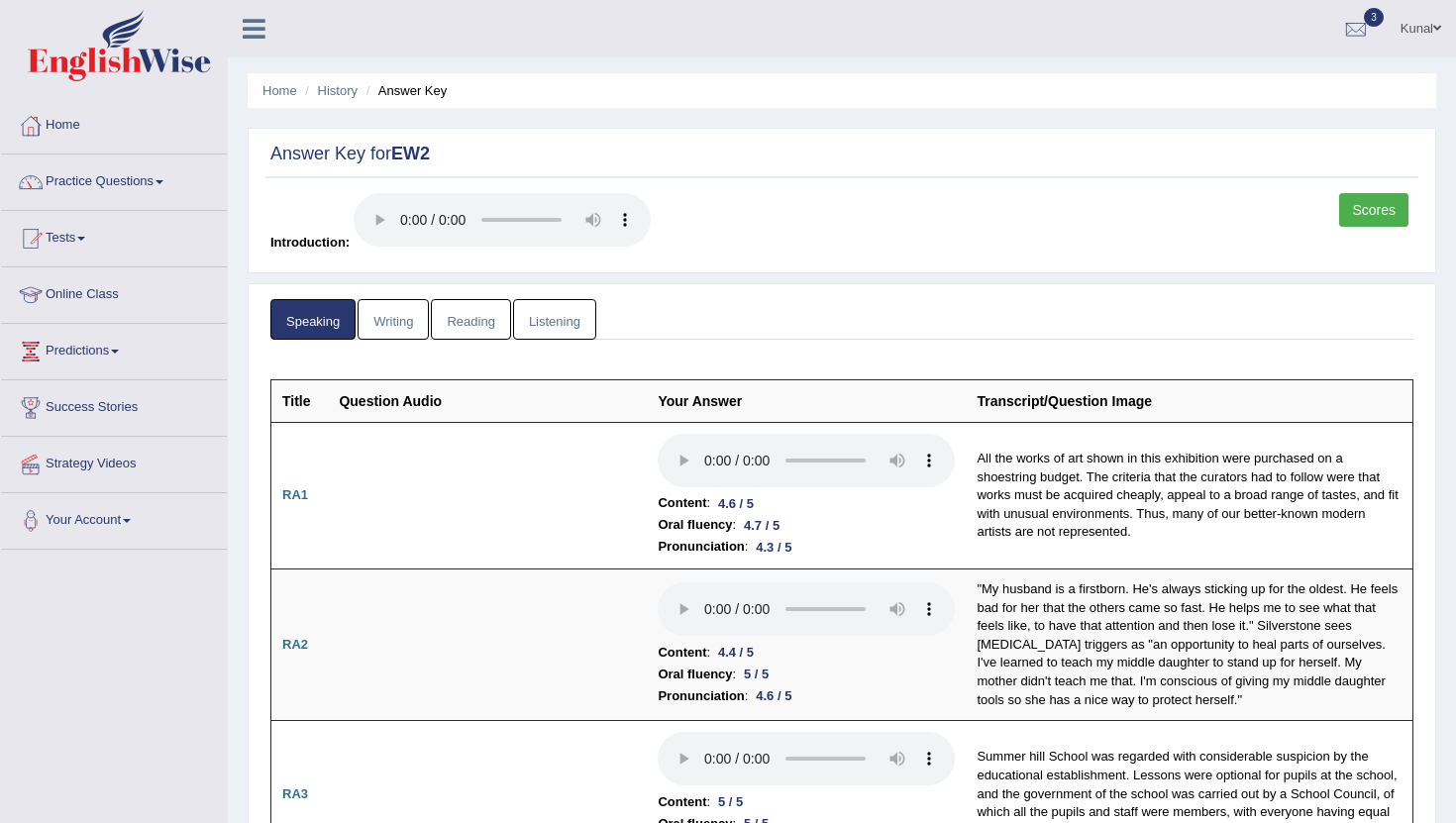 click on "Writing" at bounding box center [393, 319] 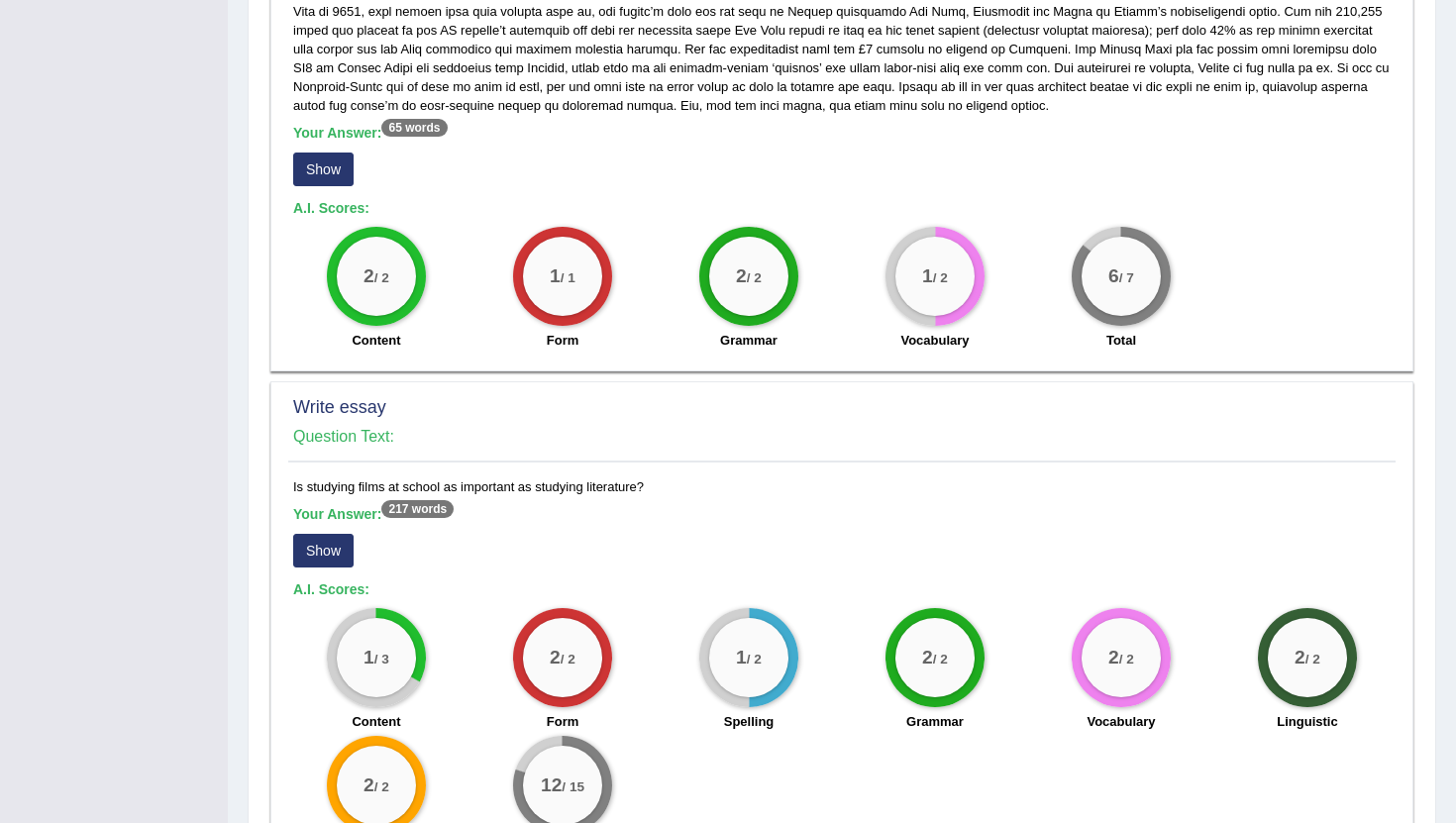 scroll, scrollTop: 1270, scrollLeft: 0, axis: vertical 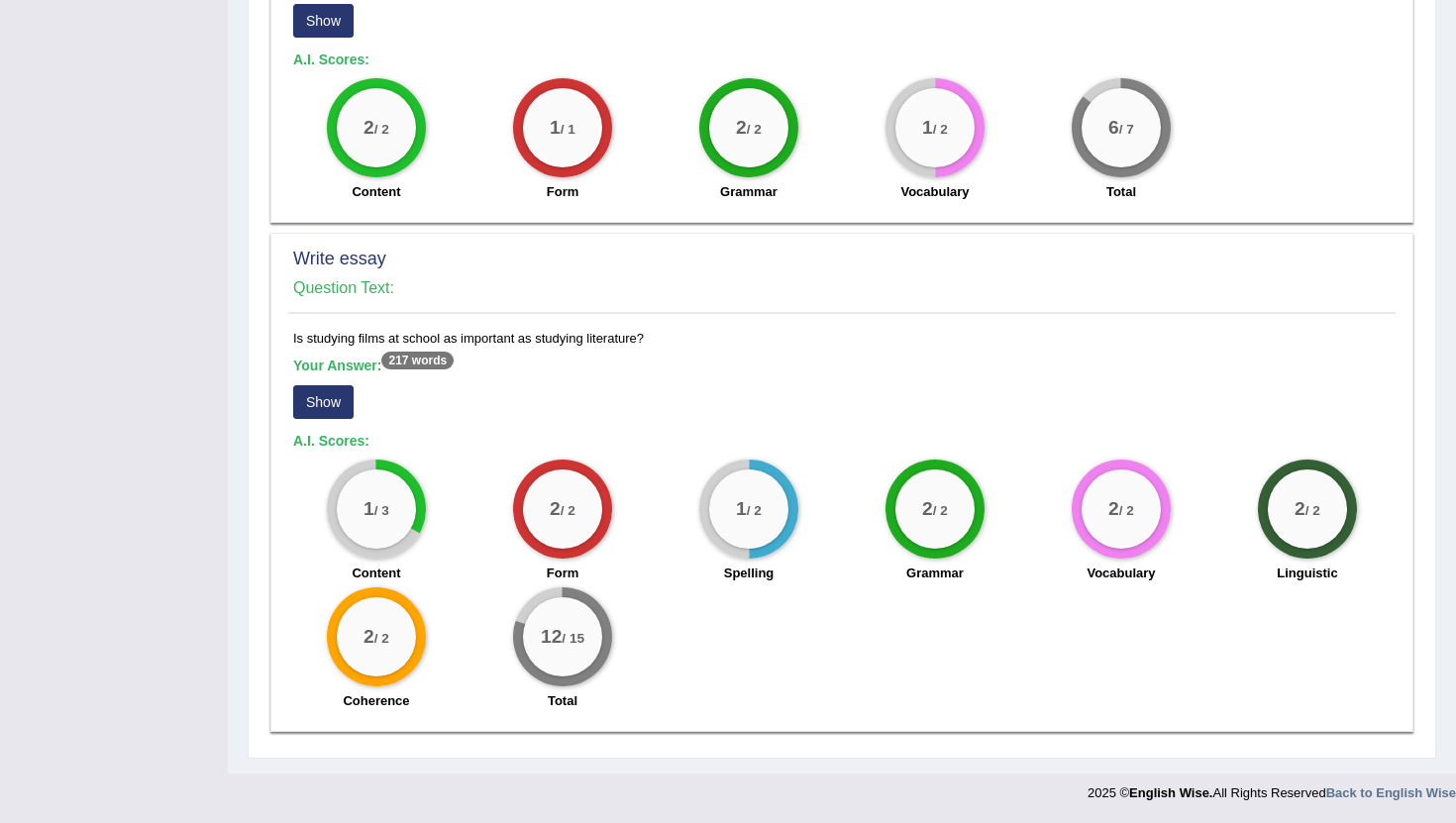 click on "Show" at bounding box center [323, 402] 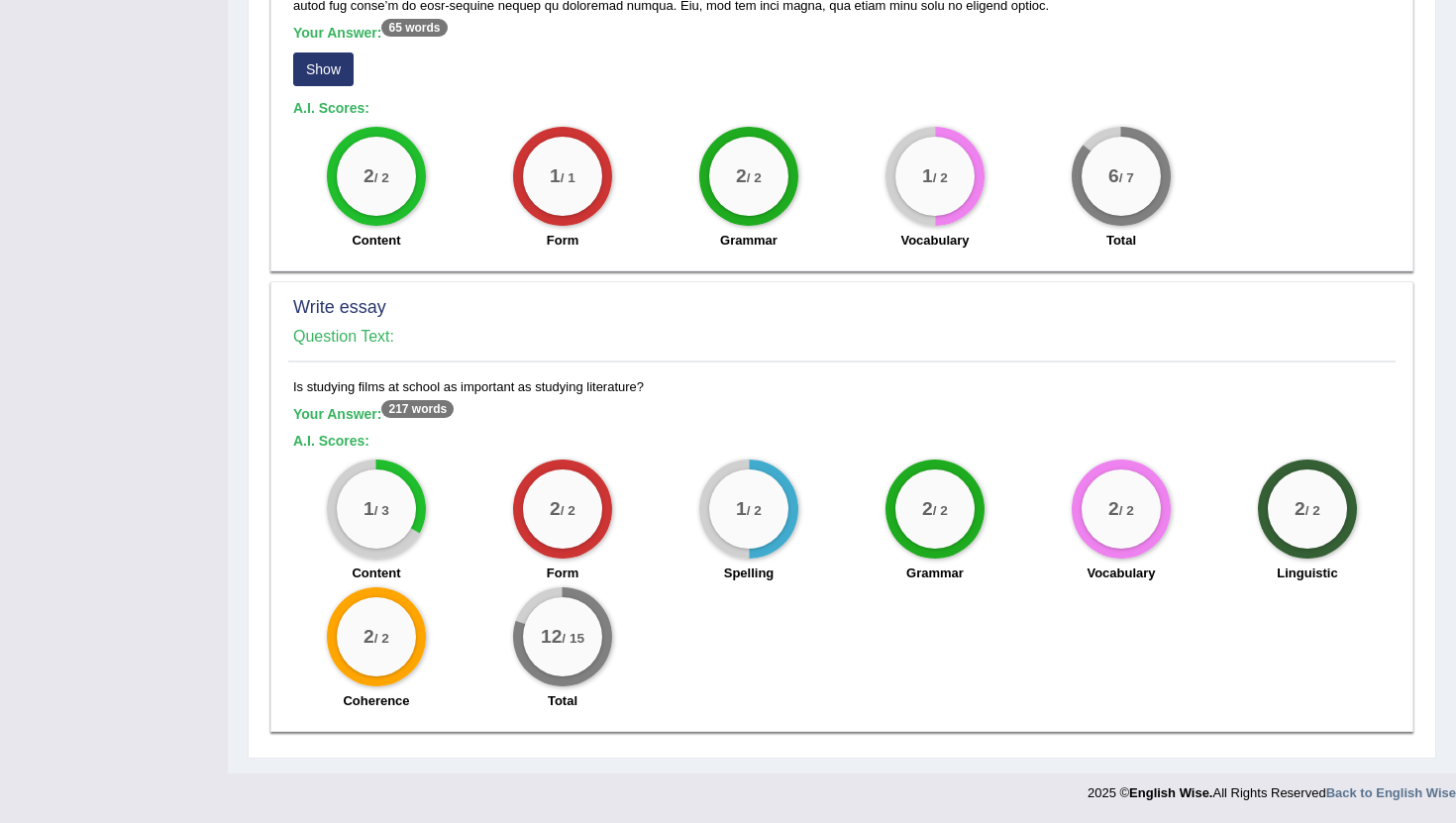scroll, scrollTop: 1221, scrollLeft: 0, axis: vertical 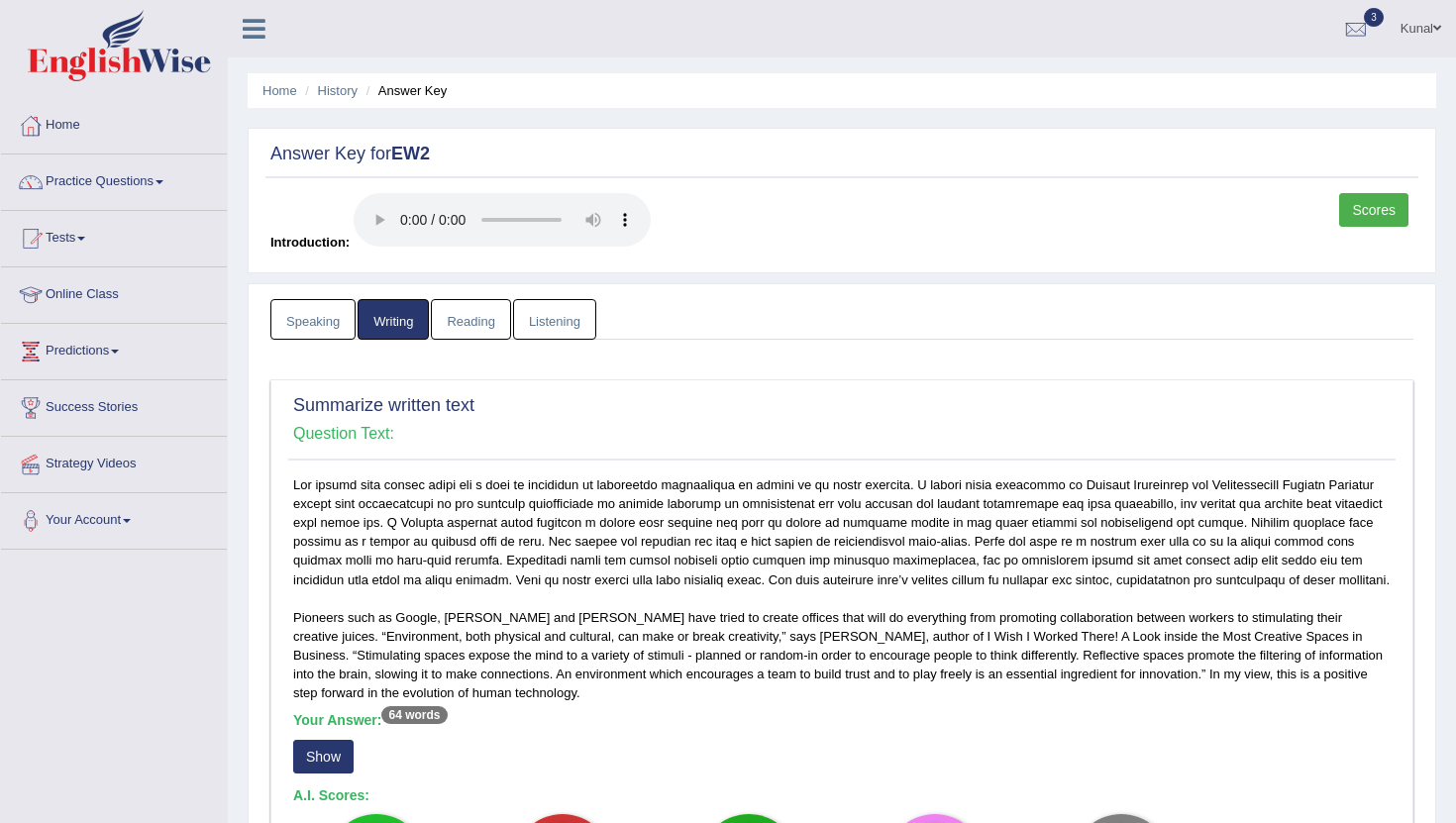 click on "Speaking
Writing
[GEOGRAPHIC_DATA]
Listening
Title Question Audio Your Answer Transcript/Question Image RA1
Content  :  4.6 / 5
Oral fluency  :  4.7 / 5
Pronunciation  :  4.3 / 5
All the works of art shown in this exhibition were purchased on a shoestring budget. The criteria that the curators had to follow were that works must be acquired cheaply, appeal to a broad range of tastes, and fit with unusual environments. Thus, many of our better-known modern artists are not represented. RA2
Content  :  4.4 / 5
Oral fluency  :  5 / 5
Pronunciation  :  2" at bounding box center [842, 1242] 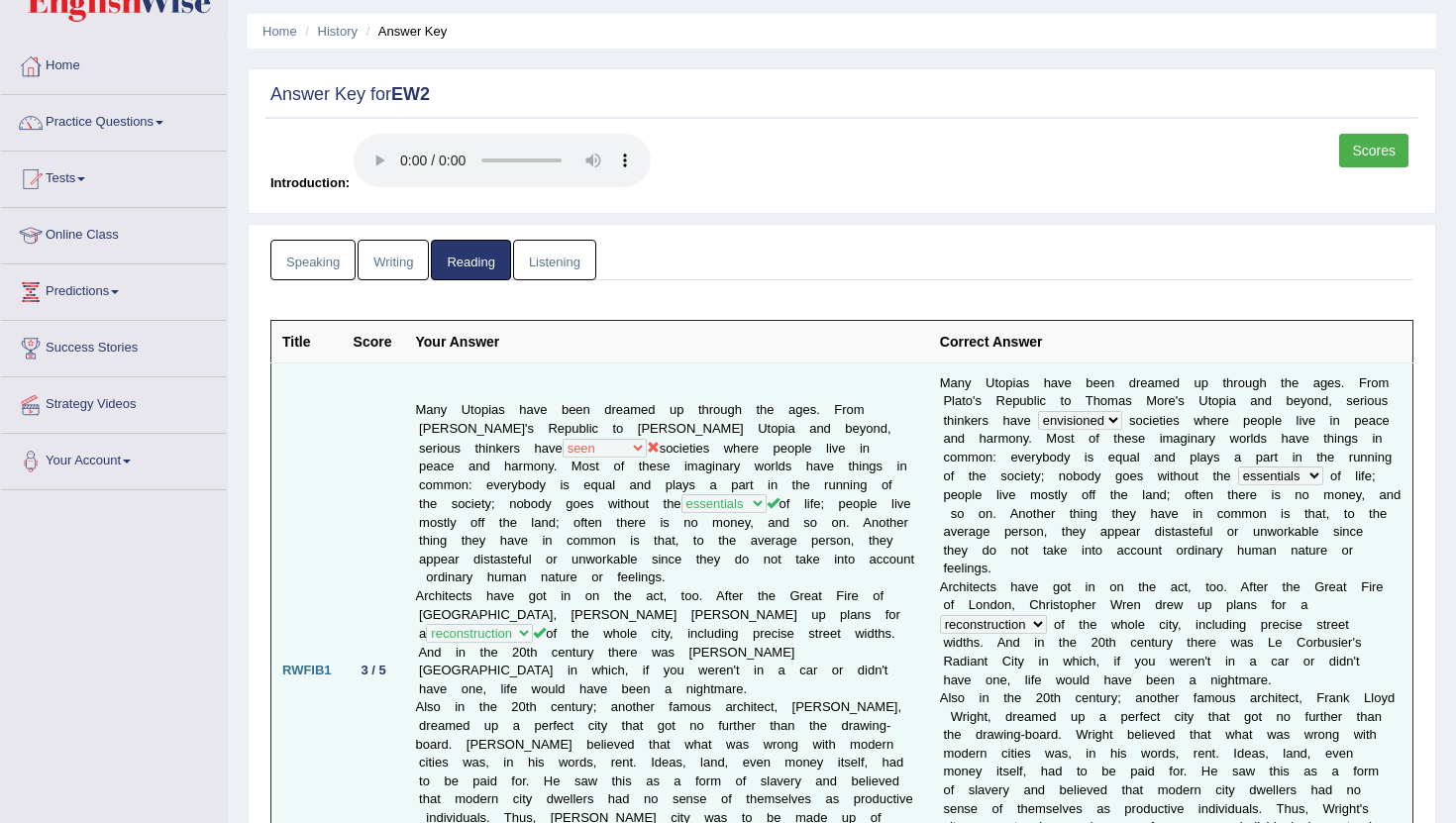 scroll, scrollTop: 0, scrollLeft: 0, axis: both 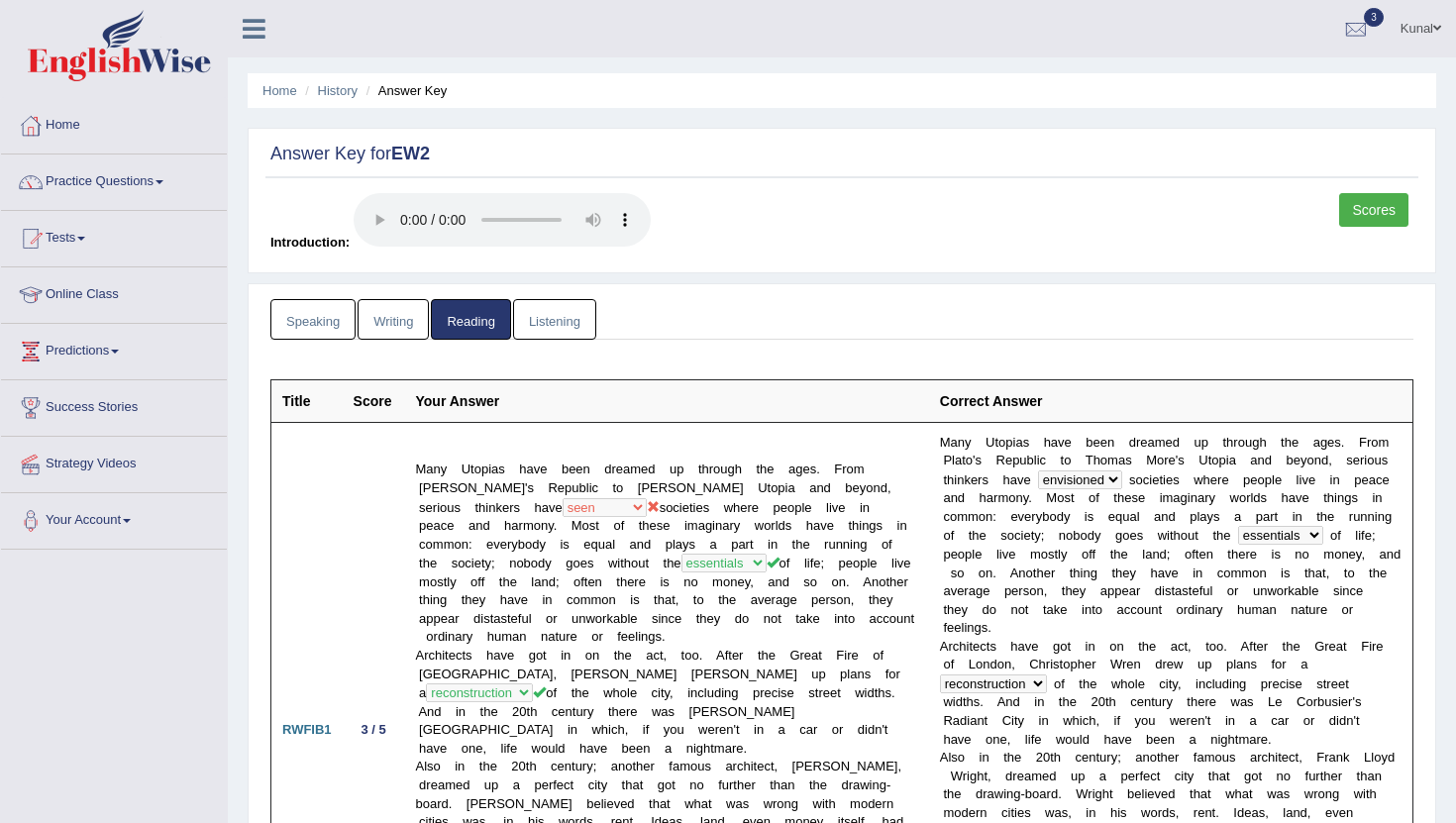 click on "Listening" at bounding box center [555, 319] 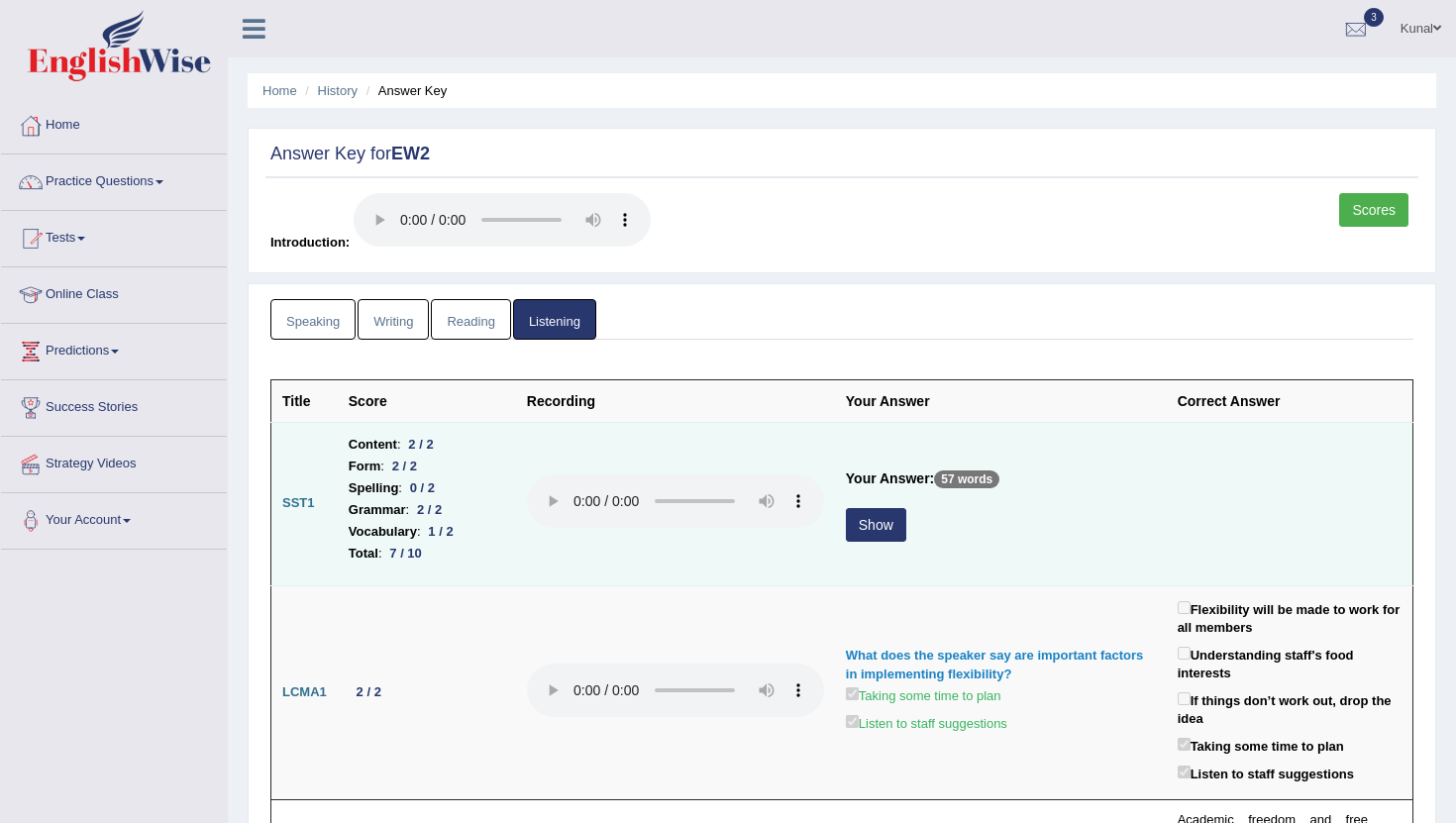 click at bounding box center (676, 503) 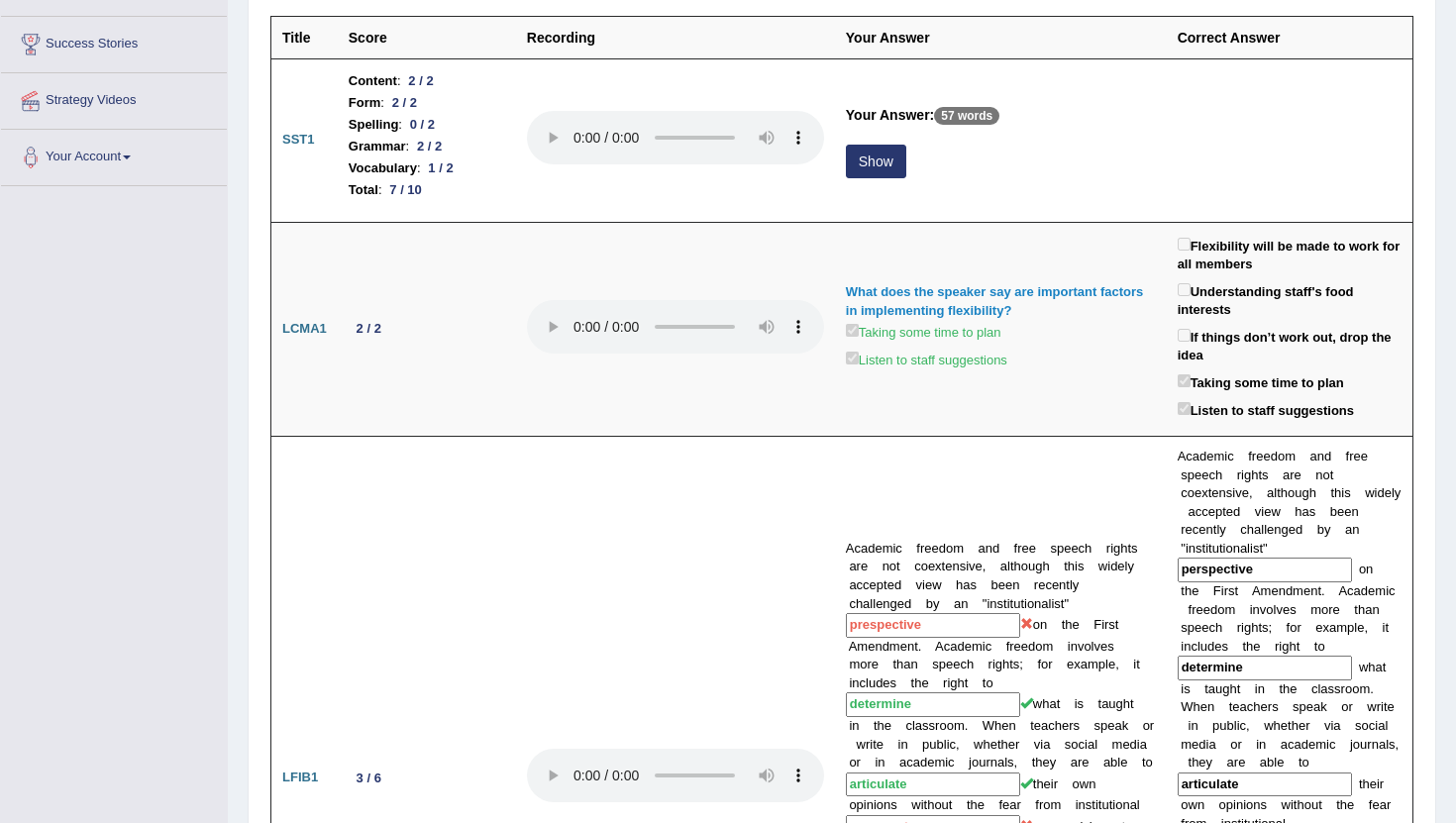 scroll, scrollTop: 0, scrollLeft: 0, axis: both 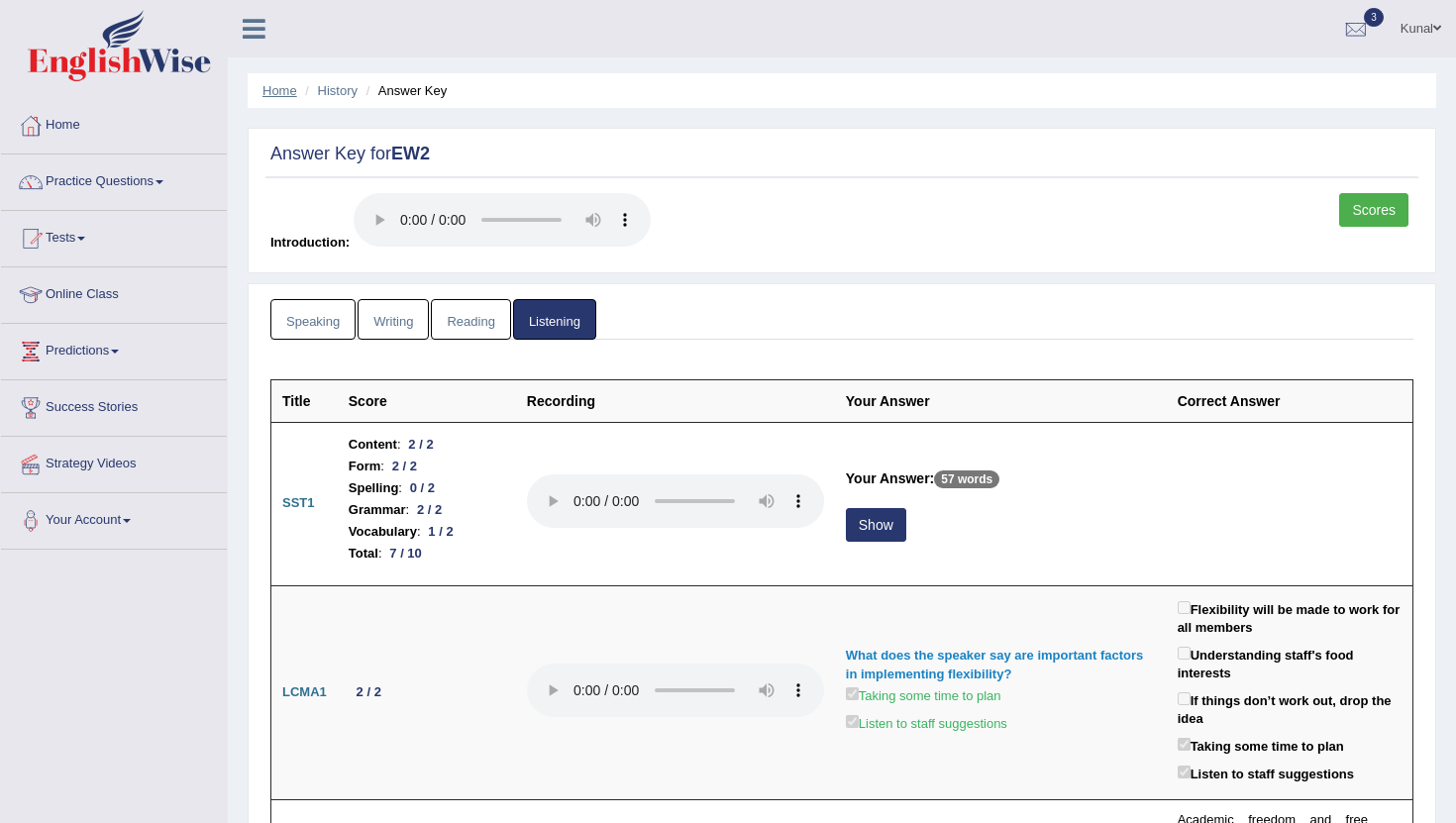 click on "Home" at bounding box center (279, 90) 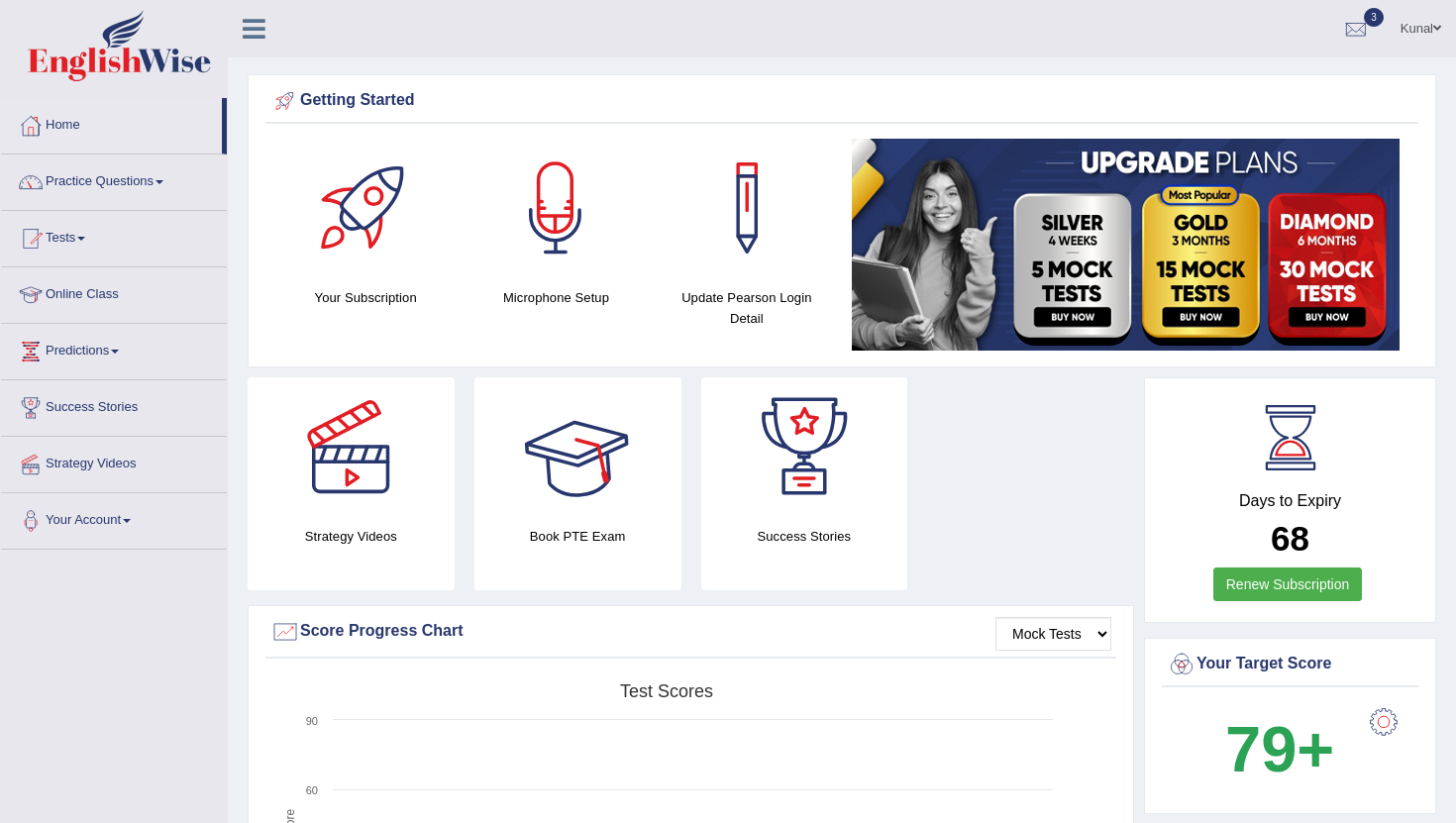 scroll, scrollTop: 0, scrollLeft: 0, axis: both 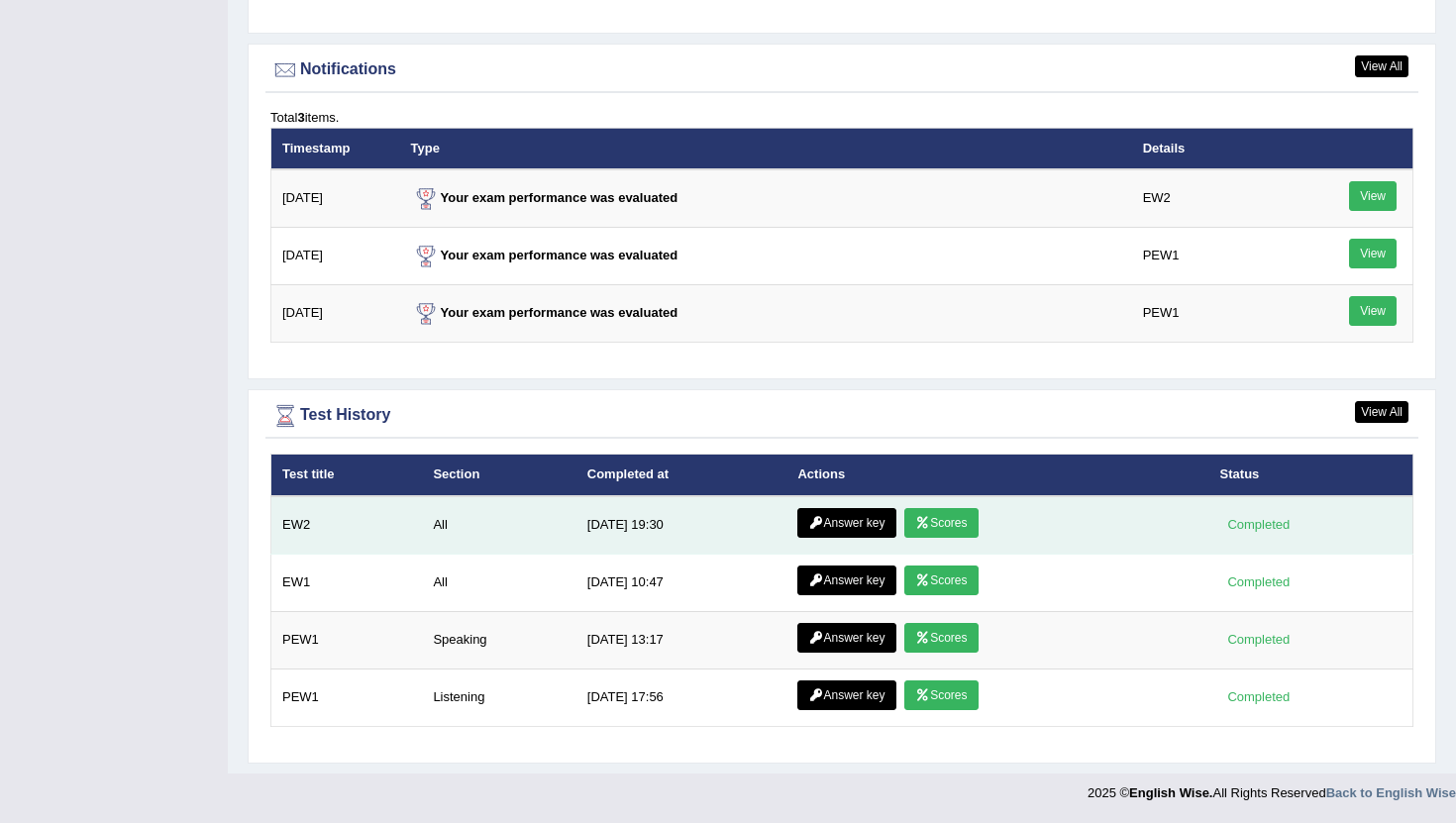click on "Scores" at bounding box center (941, 523) 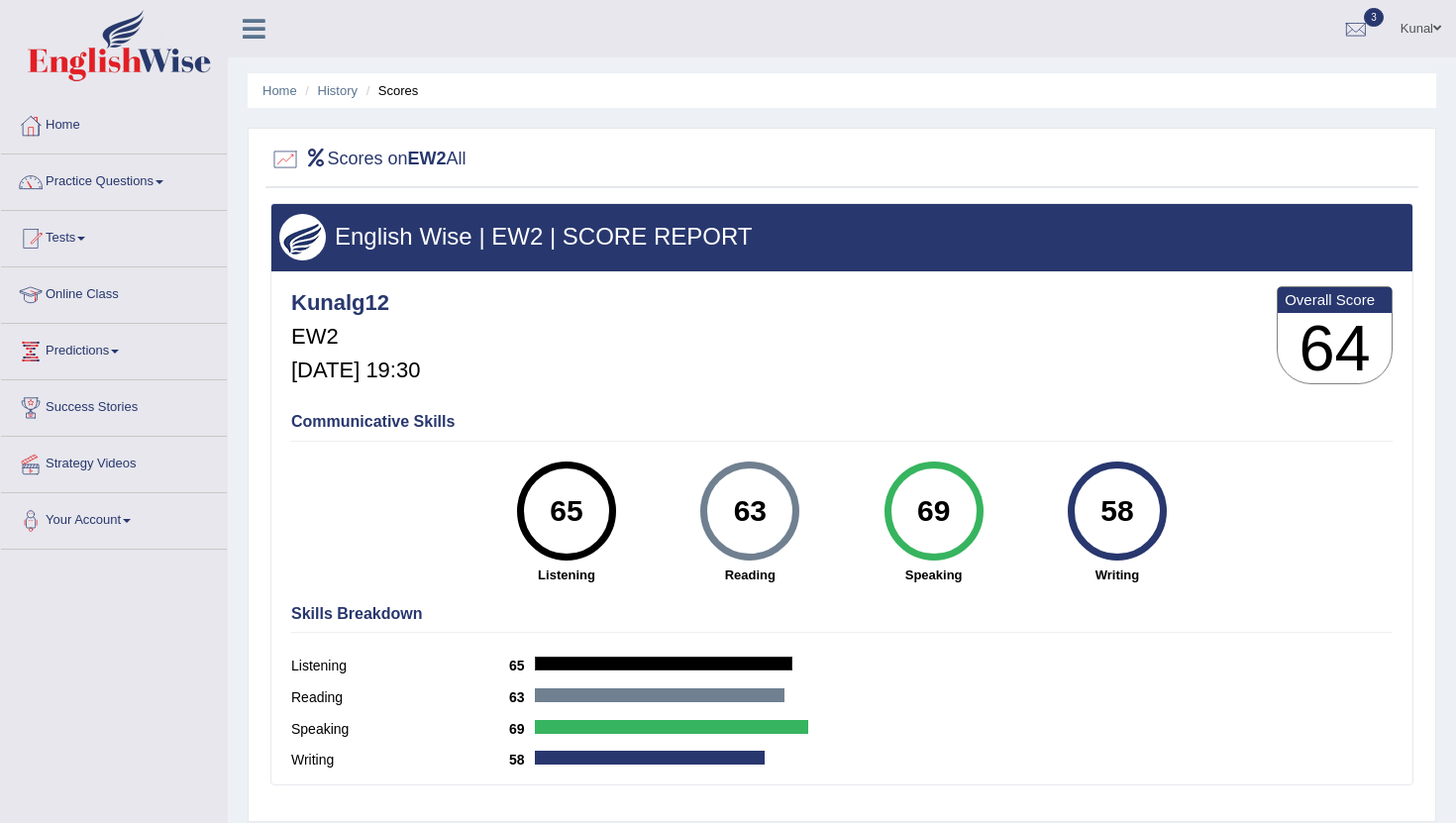 scroll, scrollTop: 0, scrollLeft: 0, axis: both 